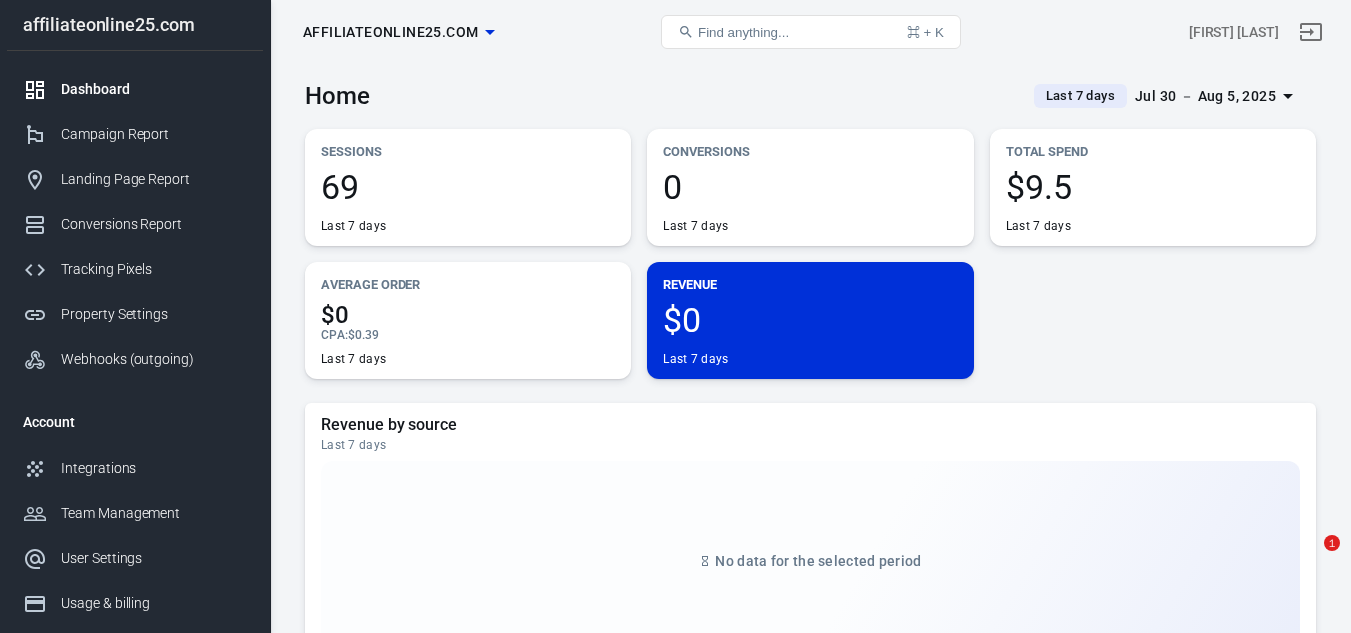 scroll, scrollTop: 0, scrollLeft: 0, axis: both 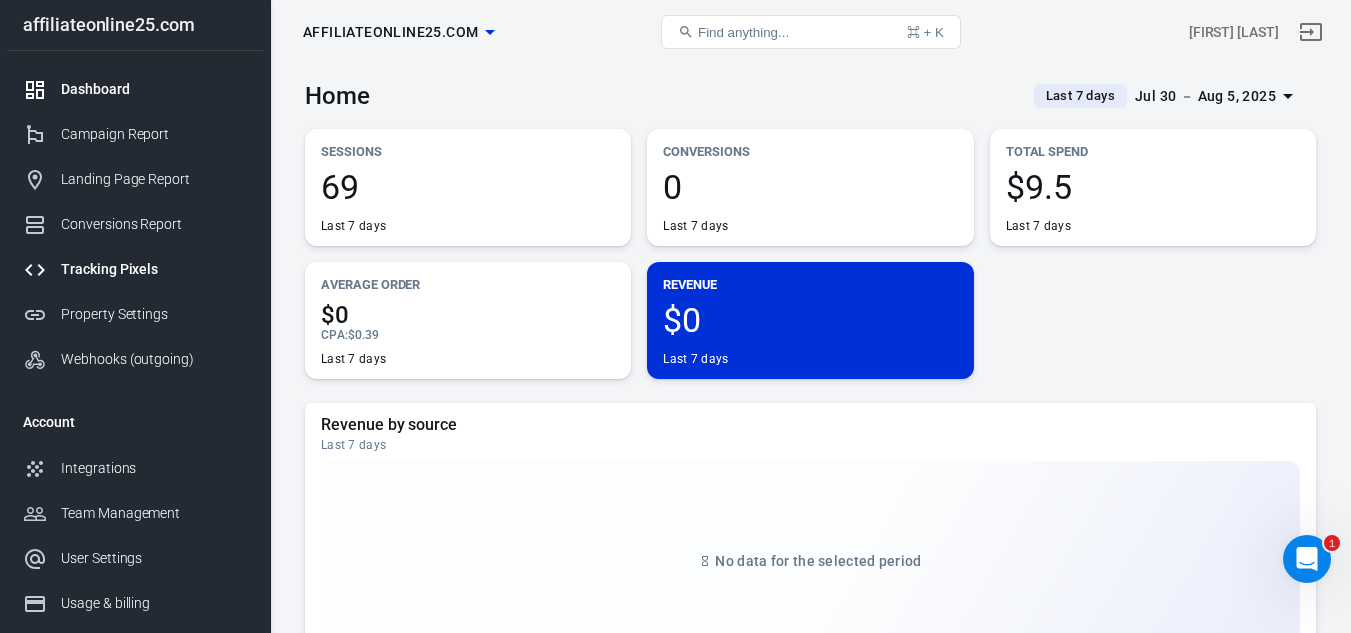 click on "Tracking Pixels" at bounding box center (154, 269) 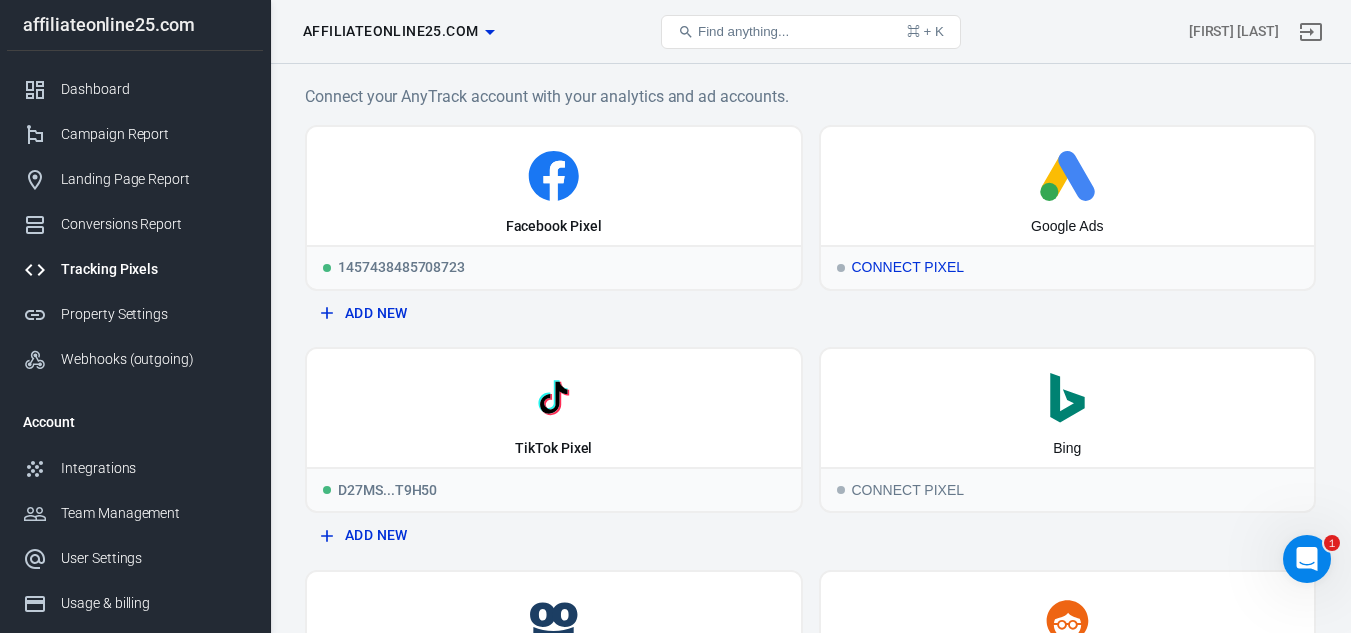 click 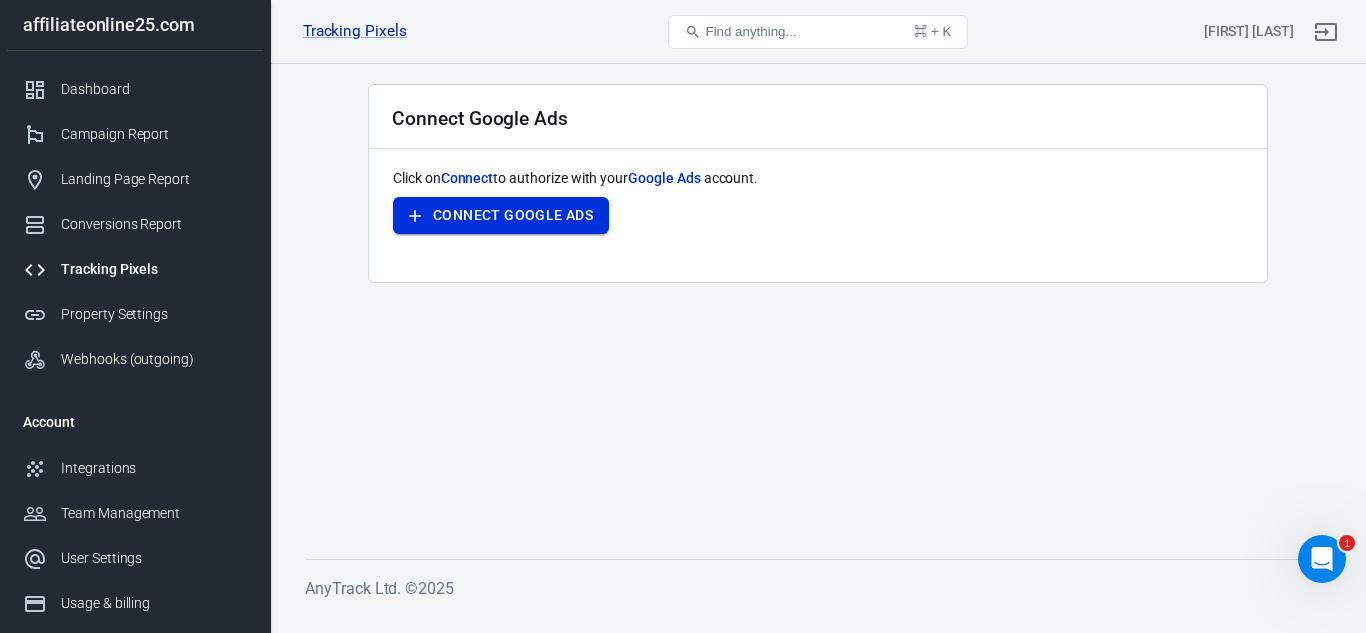 click on "Connect Google Ads" at bounding box center [501, 215] 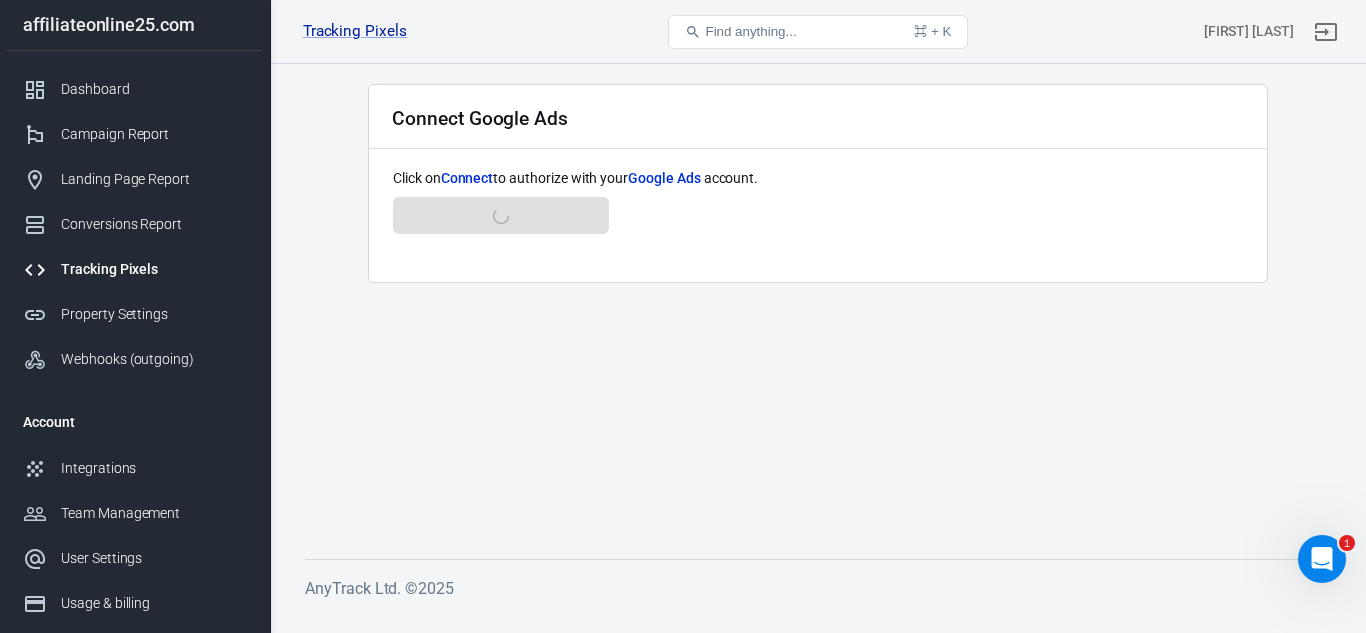click on "Tracking Pixels" at bounding box center (135, 269) 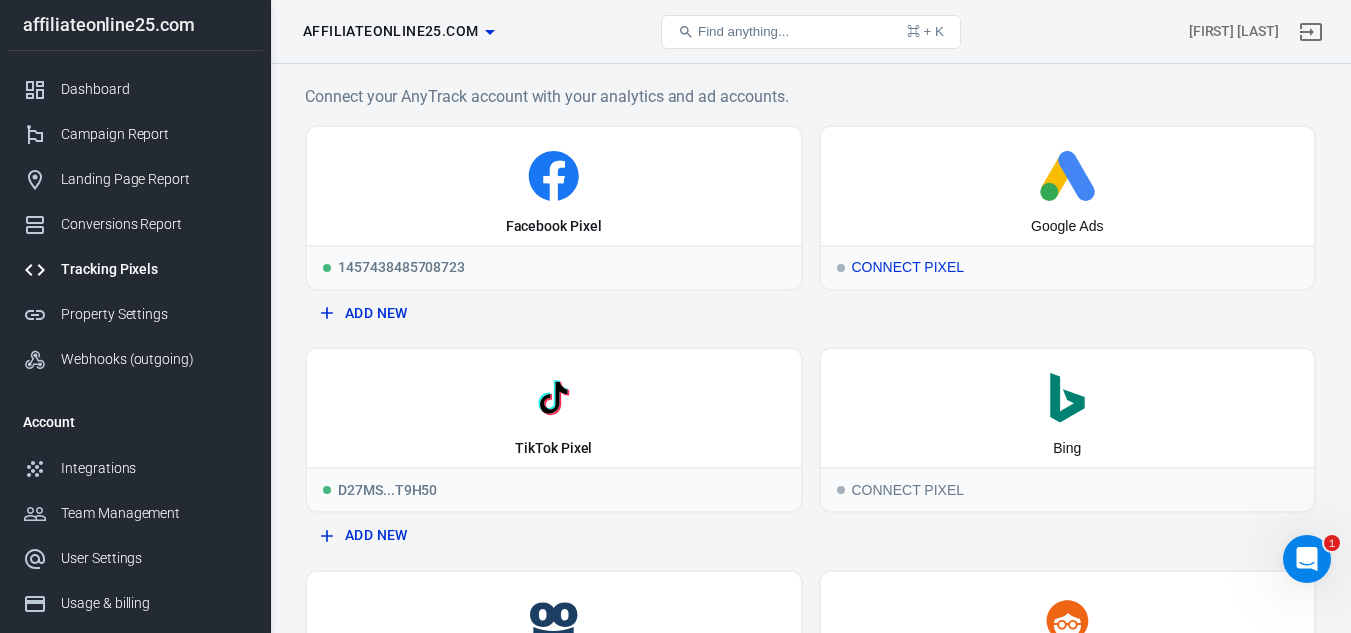 click on "Google Ads" at bounding box center (1068, 186) 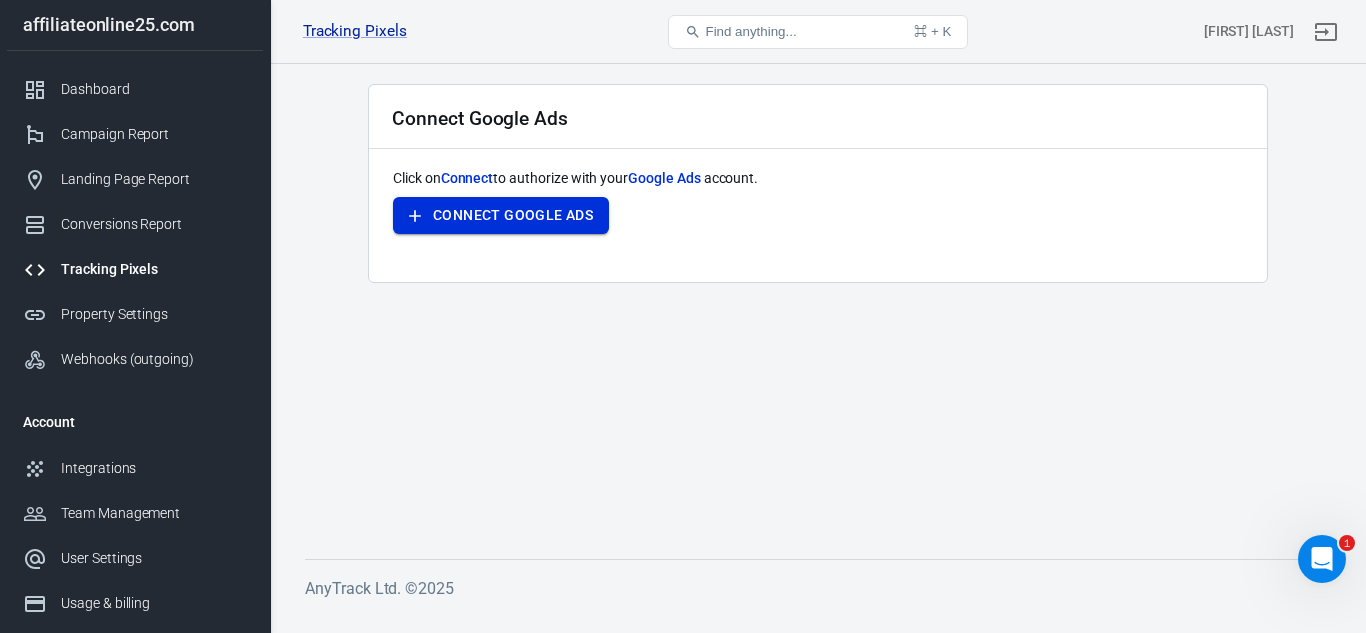 click on "Connect Google Ads" at bounding box center (501, 215) 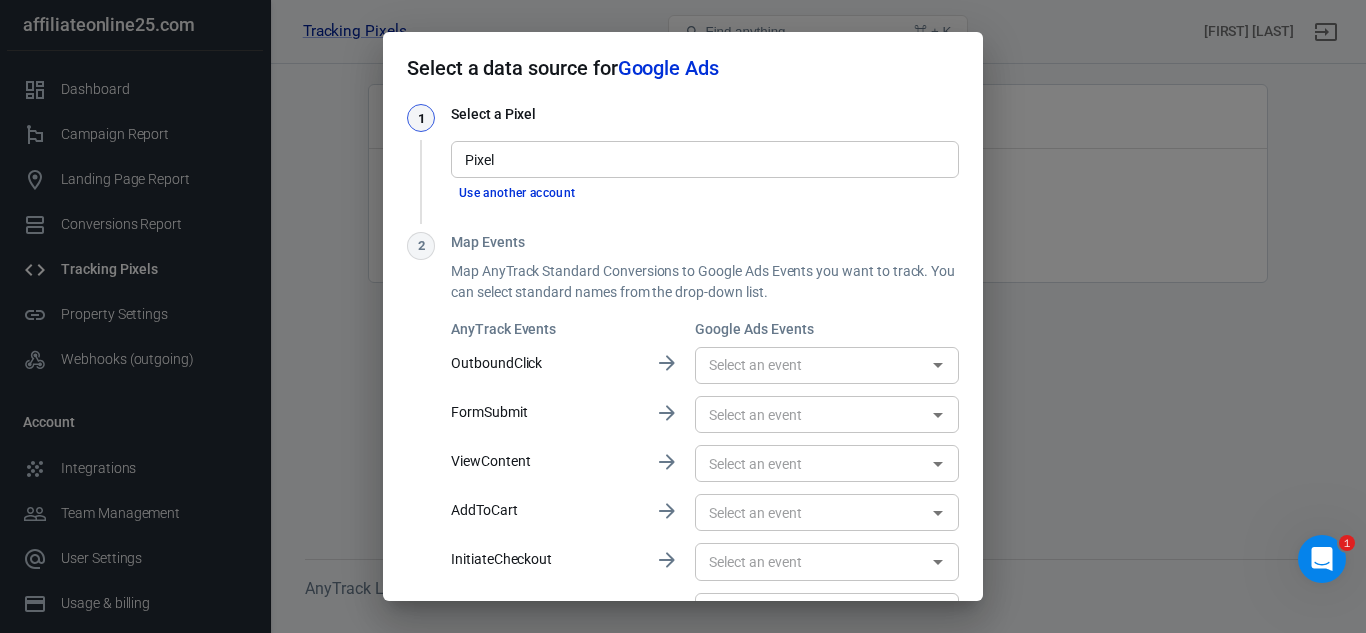 click on "Pixel" at bounding box center (703, 159) 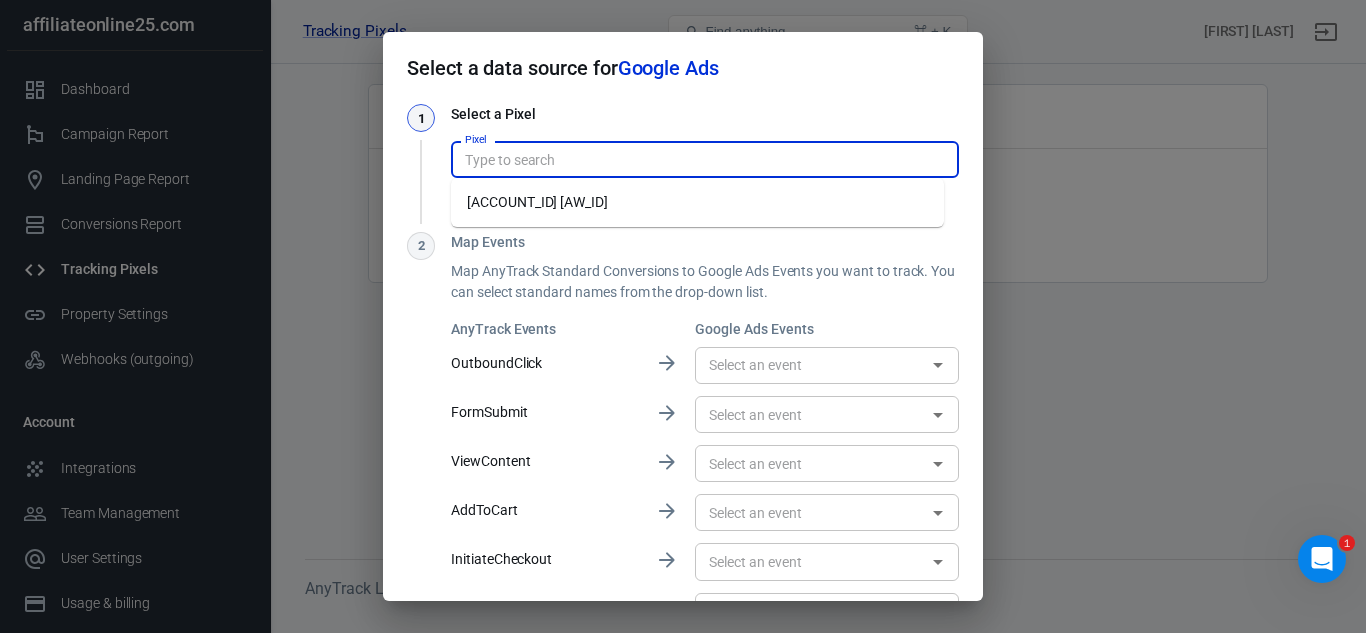 click on "[ACCOUNT_ID] [AW_ID]" at bounding box center (697, 202) 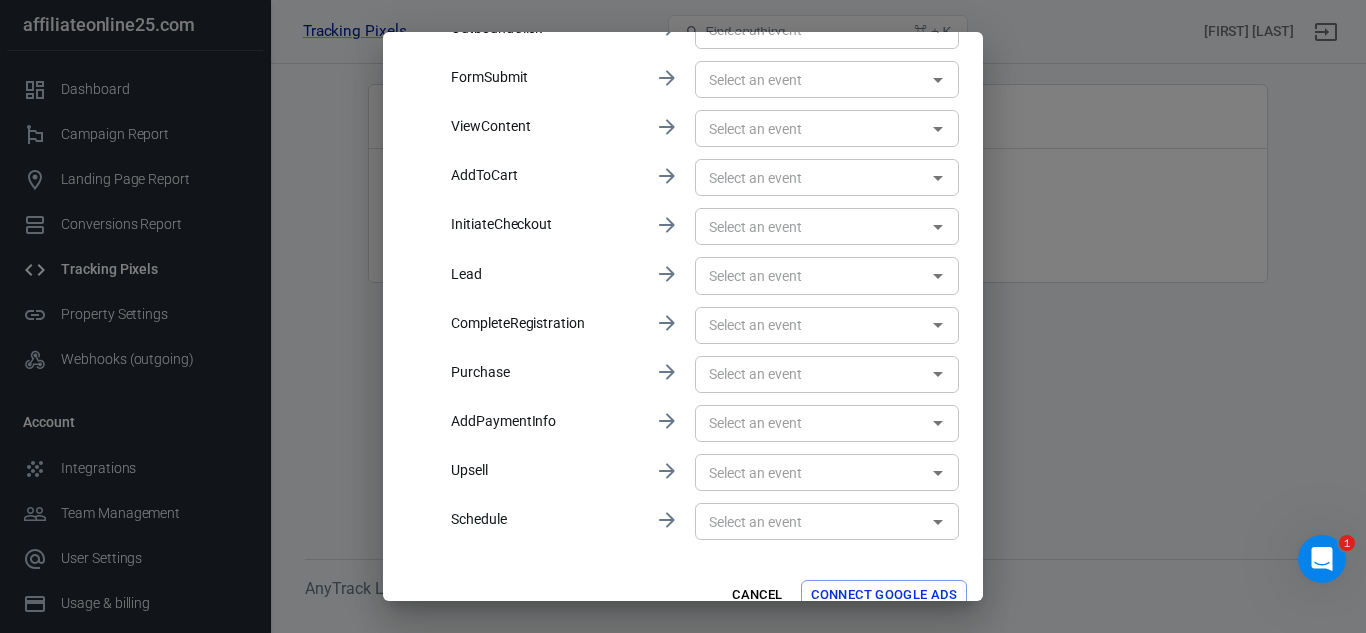 scroll, scrollTop: 473, scrollLeft: 0, axis: vertical 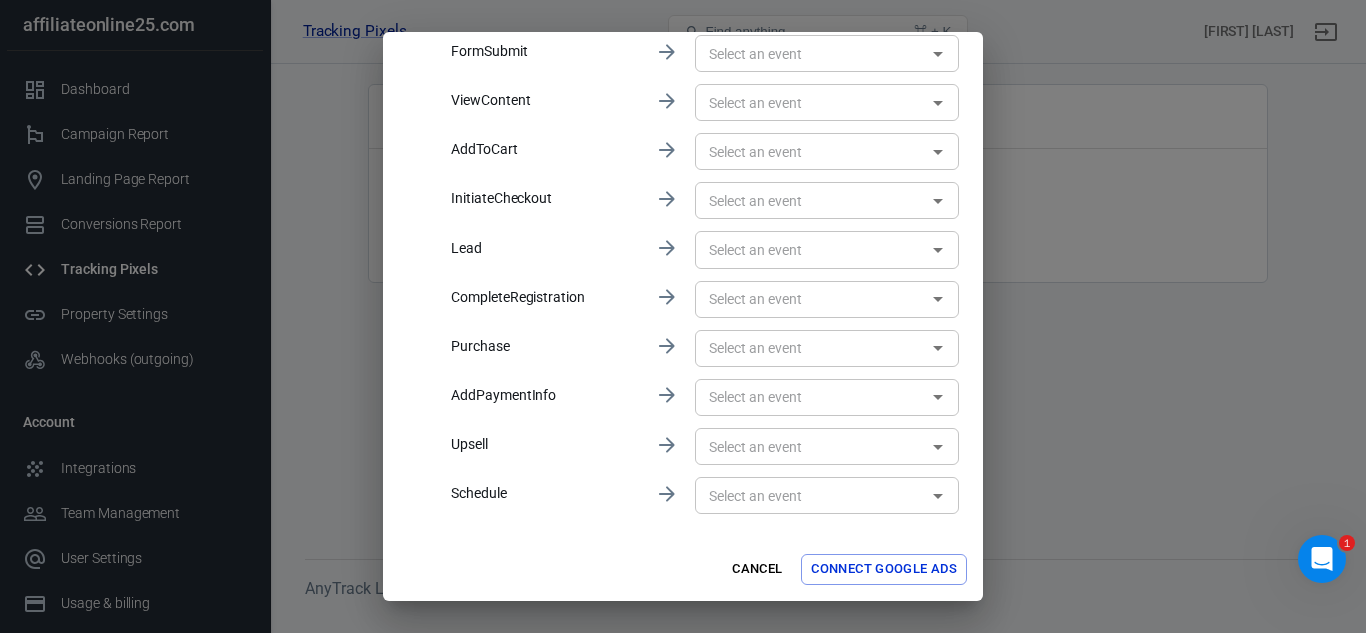 click on "Purchase" at bounding box center [545, 346] 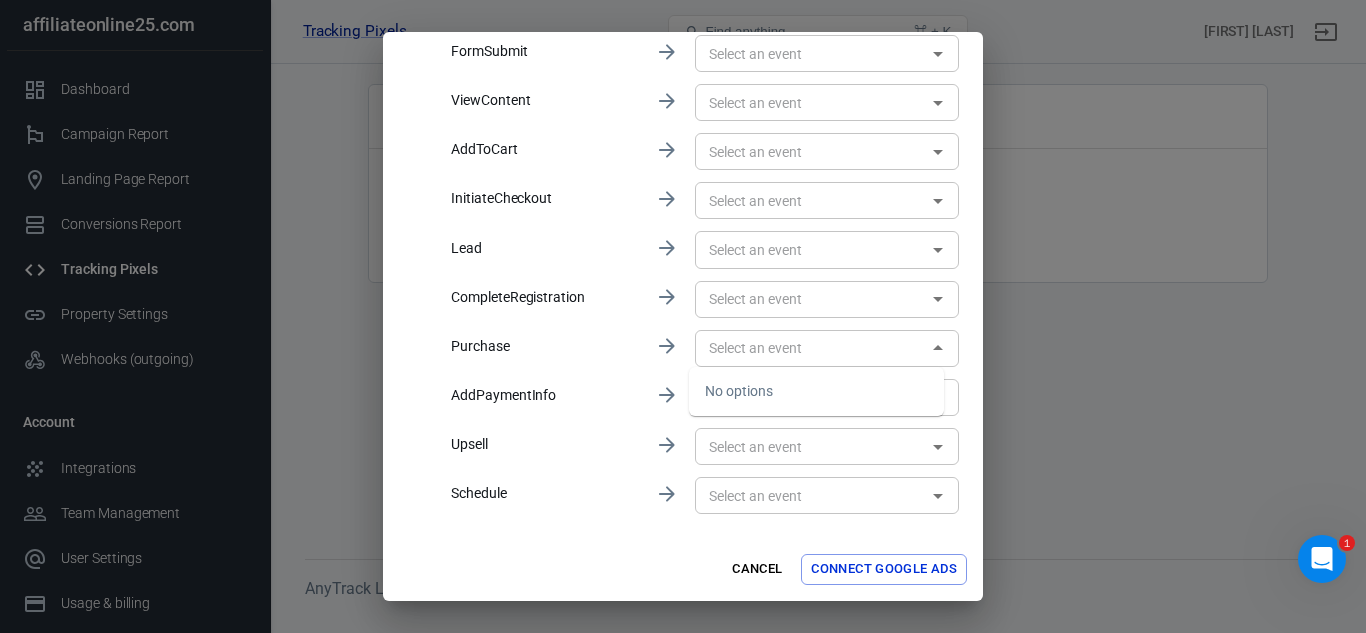 click on "​" at bounding box center (827, 348) 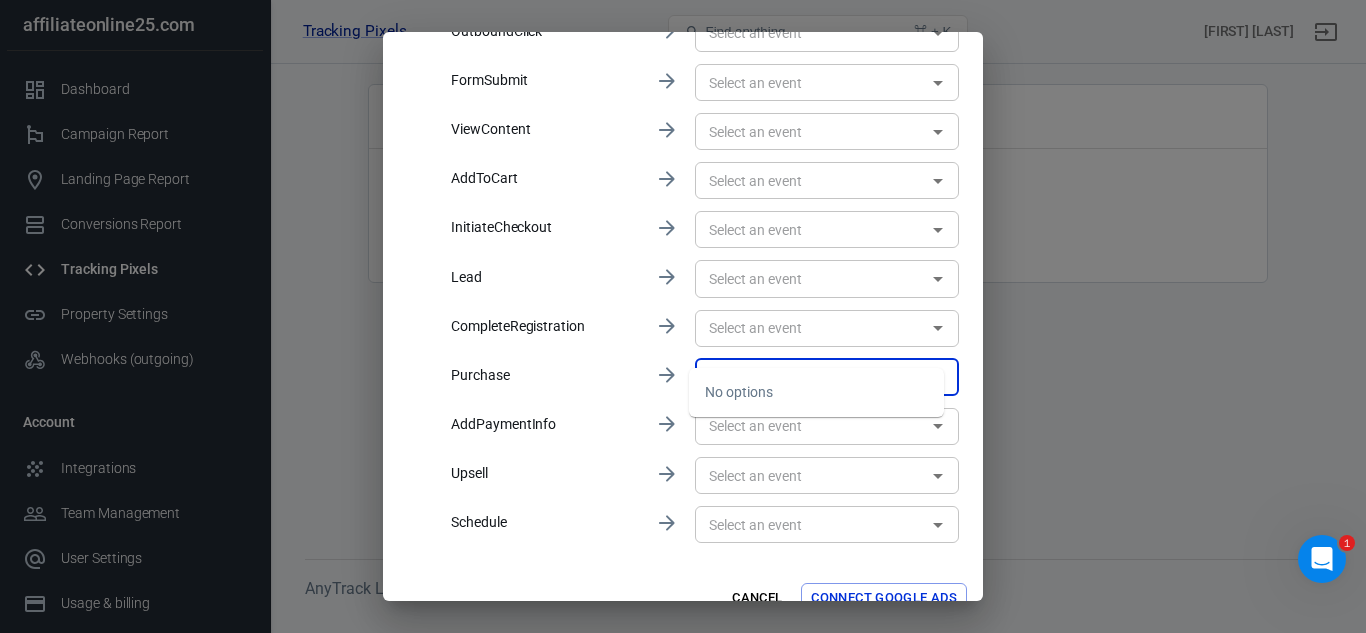 scroll, scrollTop: 473, scrollLeft: 0, axis: vertical 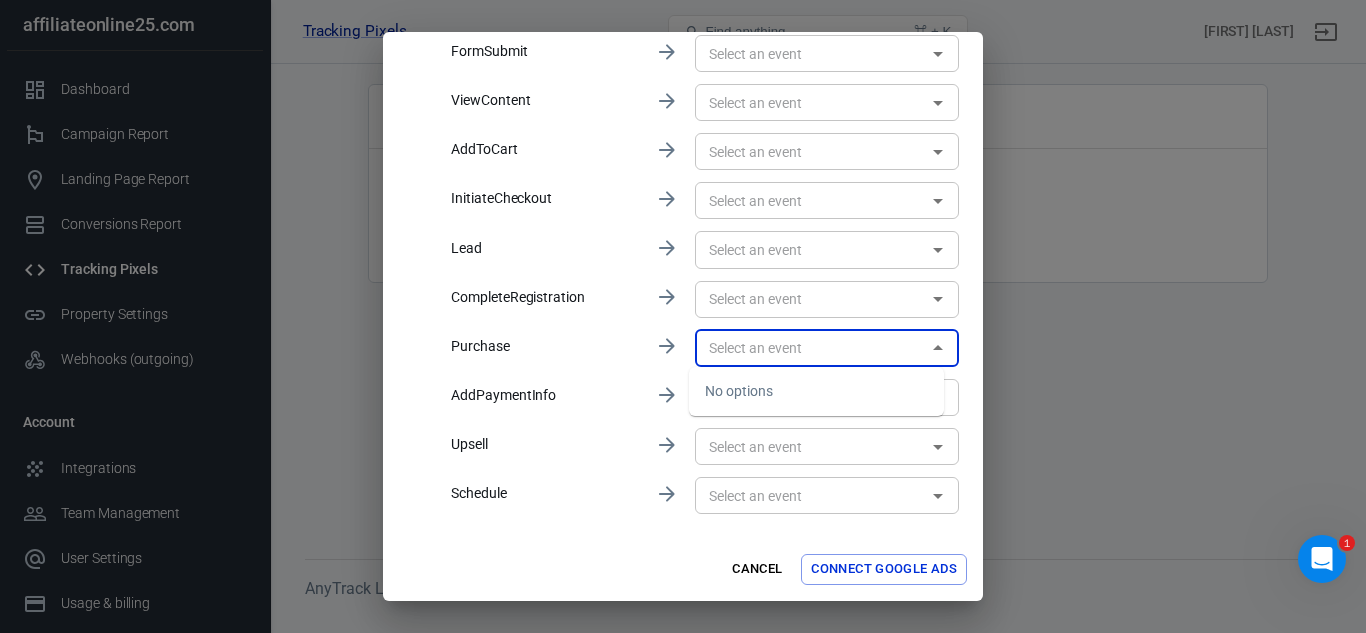 click at bounding box center (810, 446) 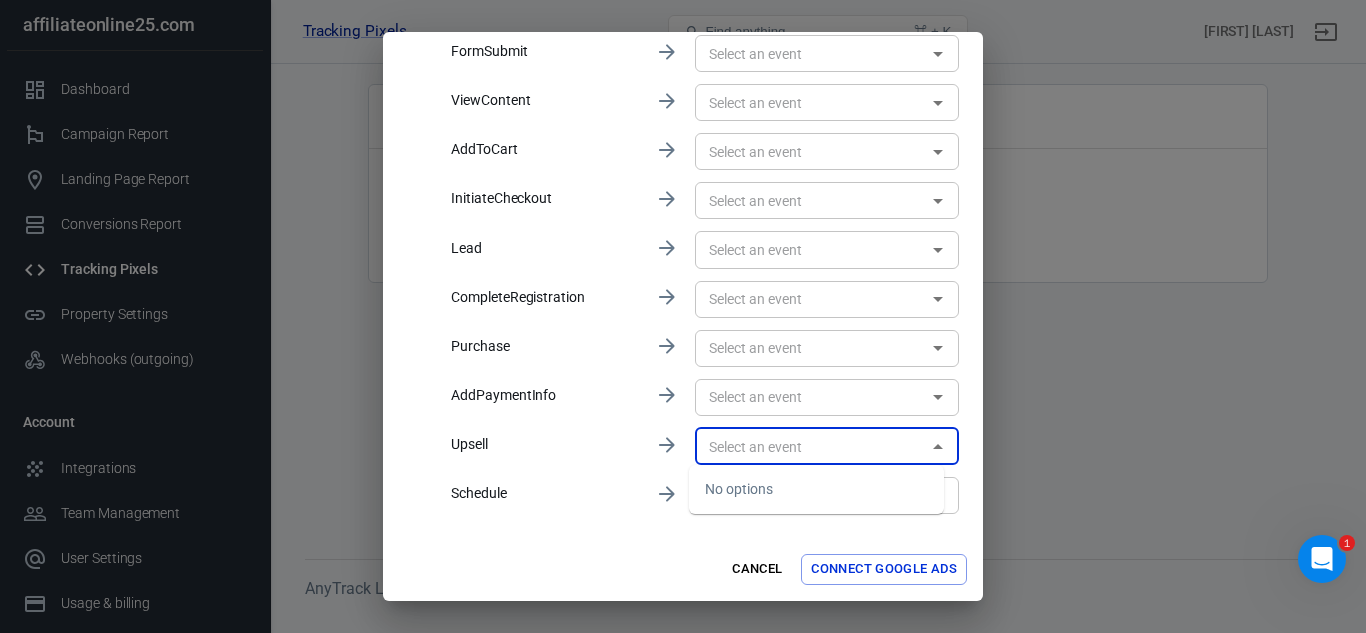 click on "AnyTrack Events Google Ads Events OutboundClick ​ FormSubmit ​ ViewContent ​ AddToCart ​ InitiateCheckout ​ Lead ​ CompleteRegistration ​ Purchase ​ AddPaymentInfo ​ Upsell ​ Schedule ​" at bounding box center (705, 238) 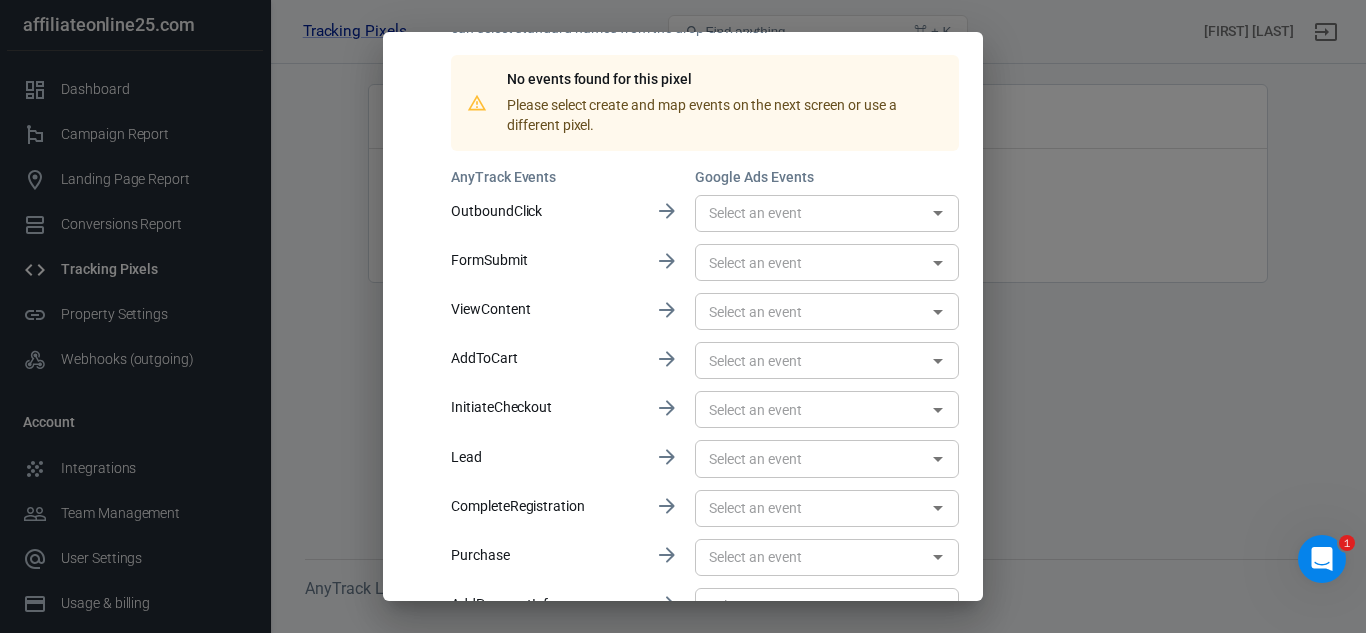 scroll, scrollTop: 300, scrollLeft: 0, axis: vertical 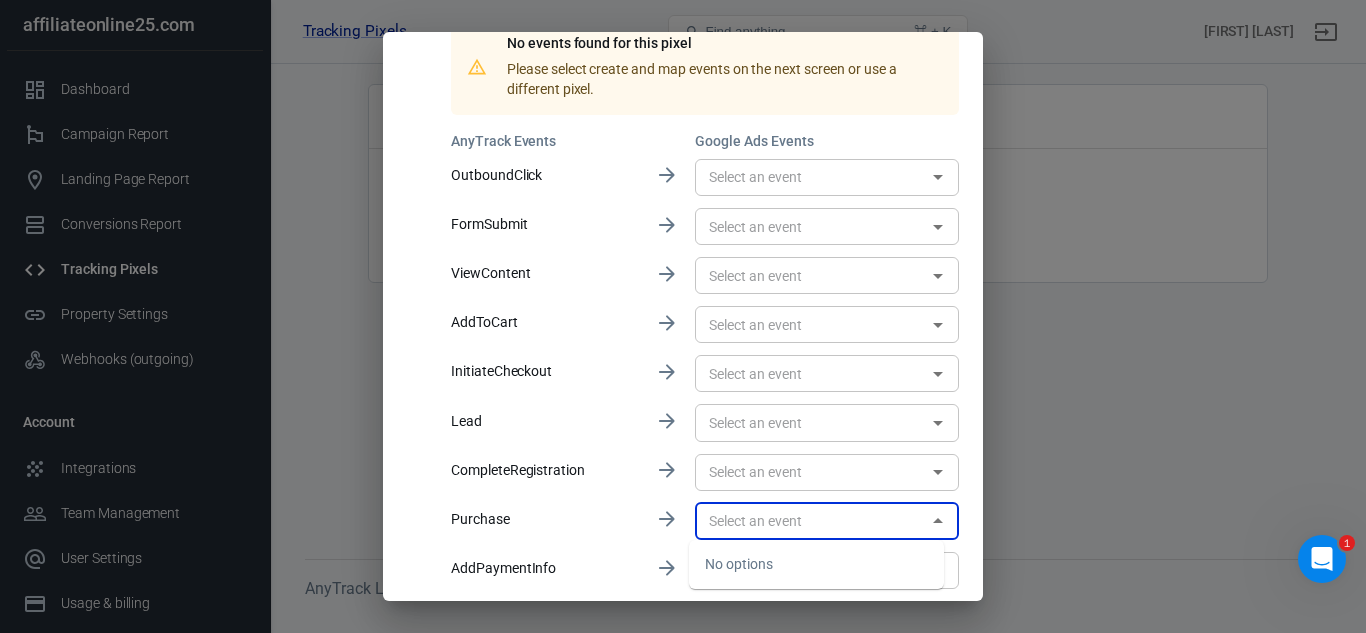 click at bounding box center [810, 521] 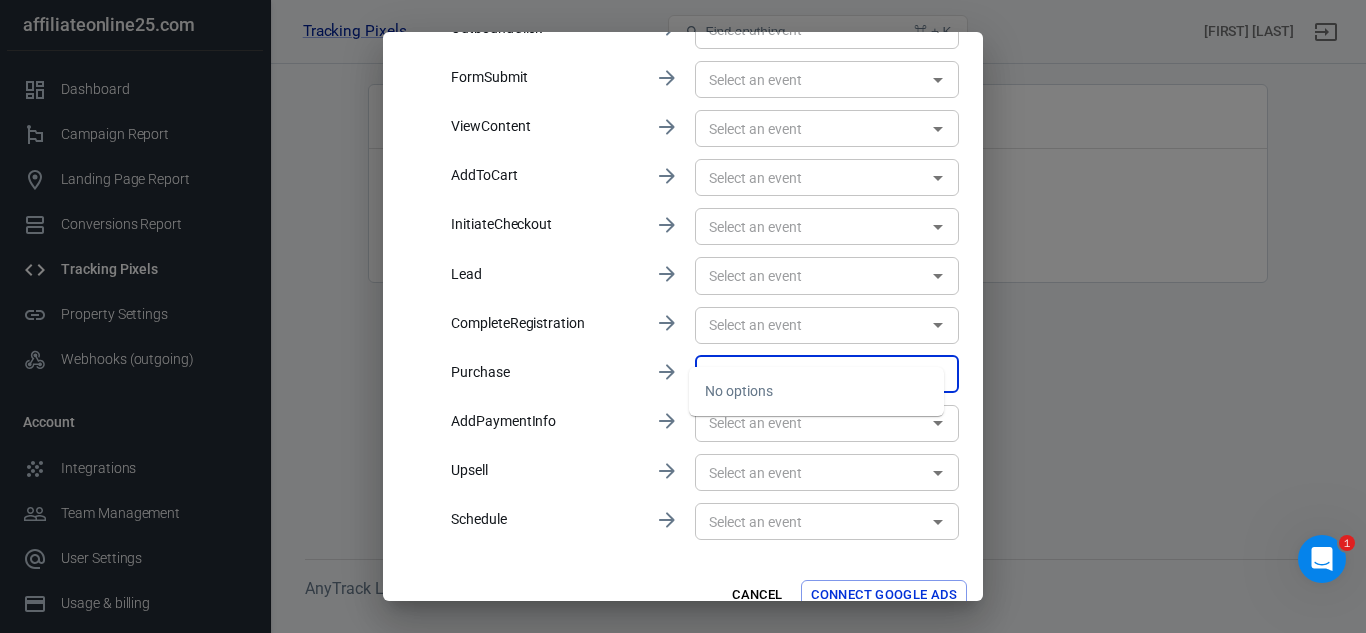 scroll, scrollTop: 473, scrollLeft: 0, axis: vertical 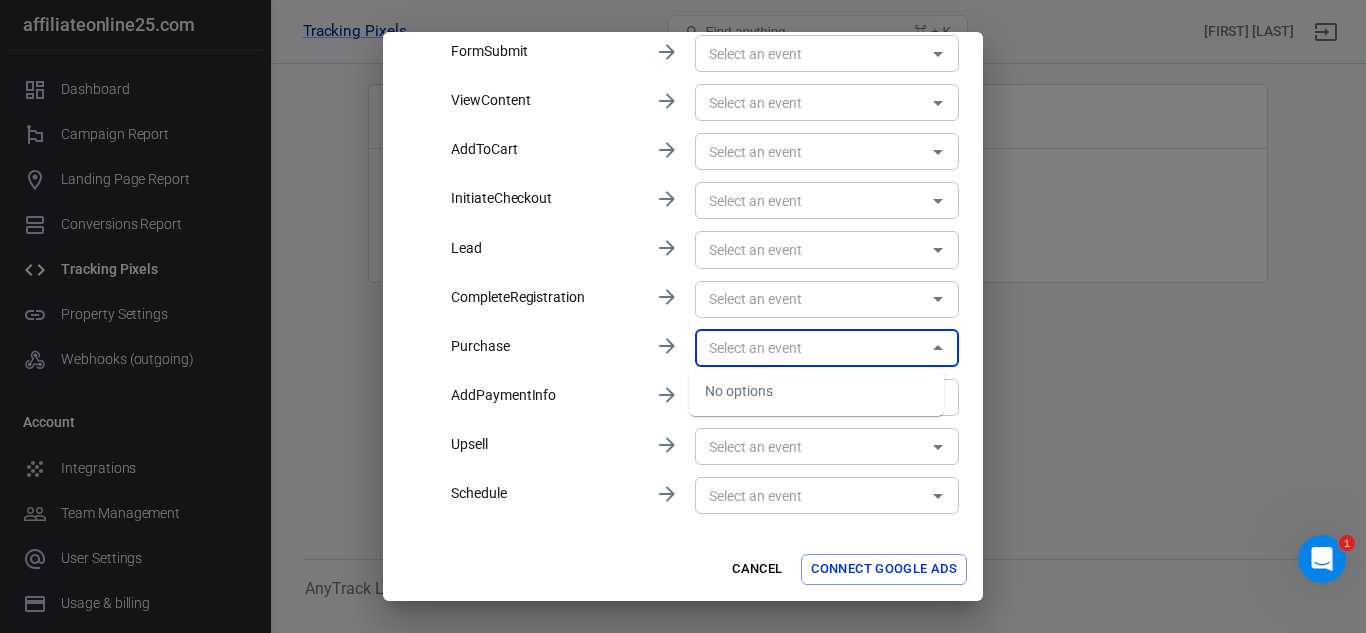 click on "No options" at bounding box center [816, 391] 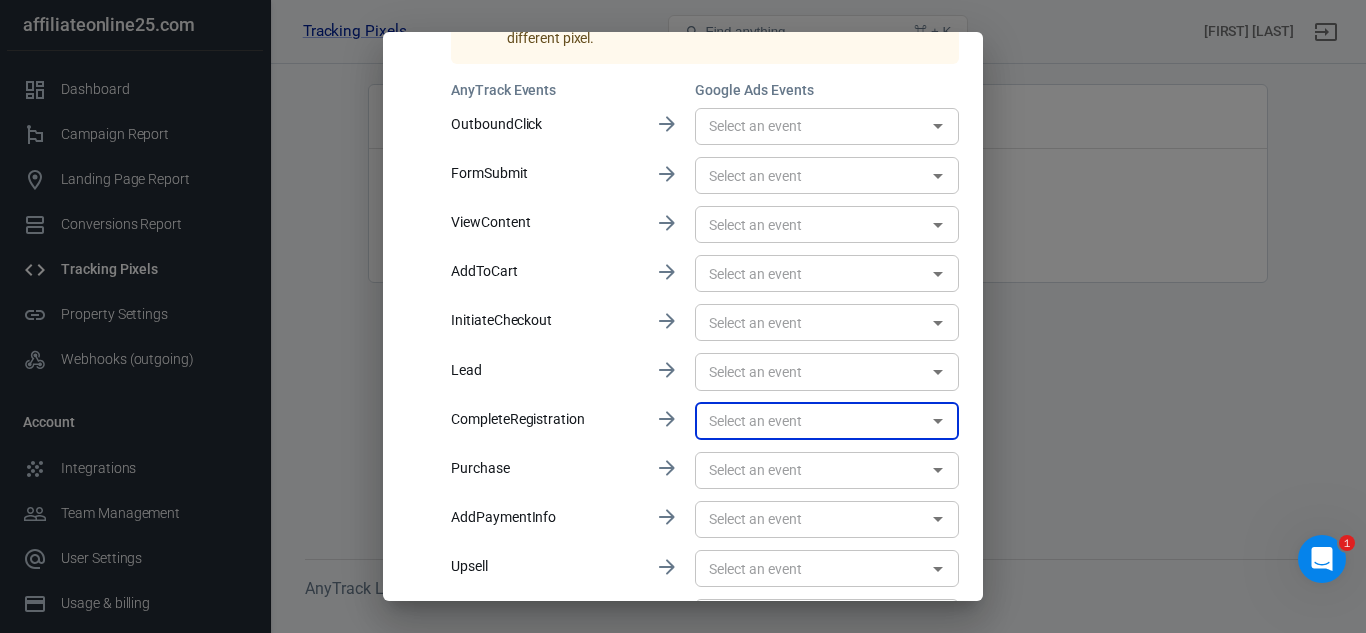 scroll, scrollTop: 400, scrollLeft: 0, axis: vertical 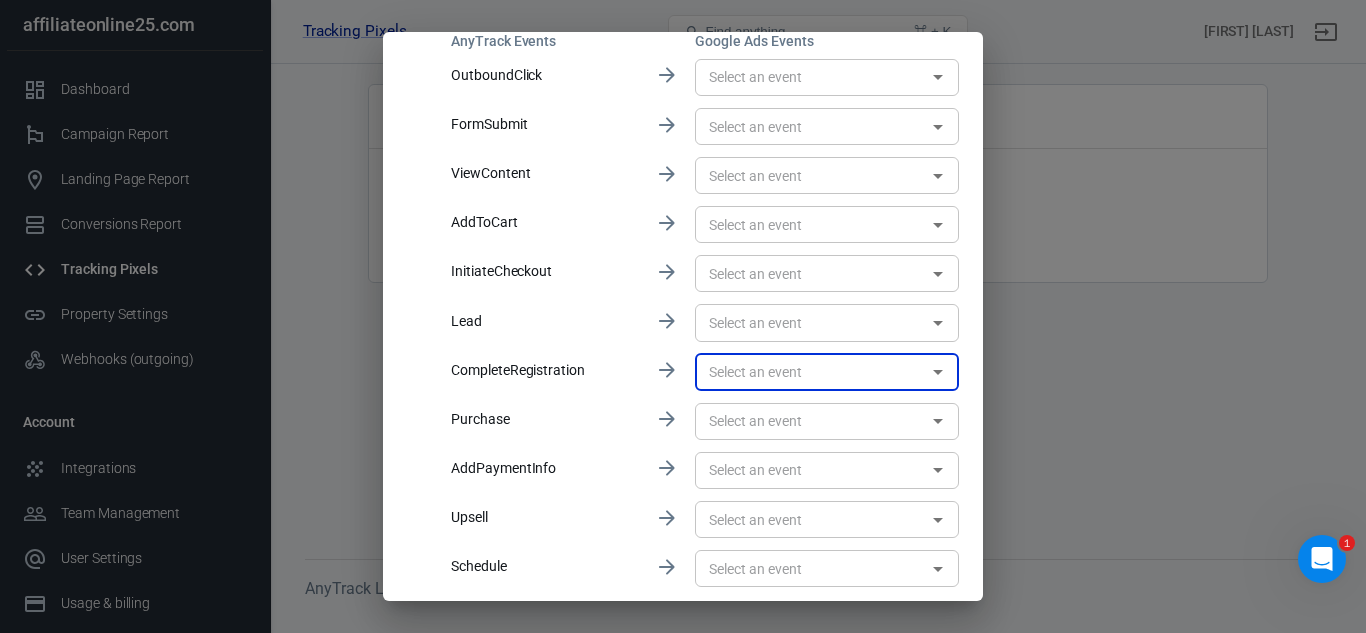 click at bounding box center [810, 421] 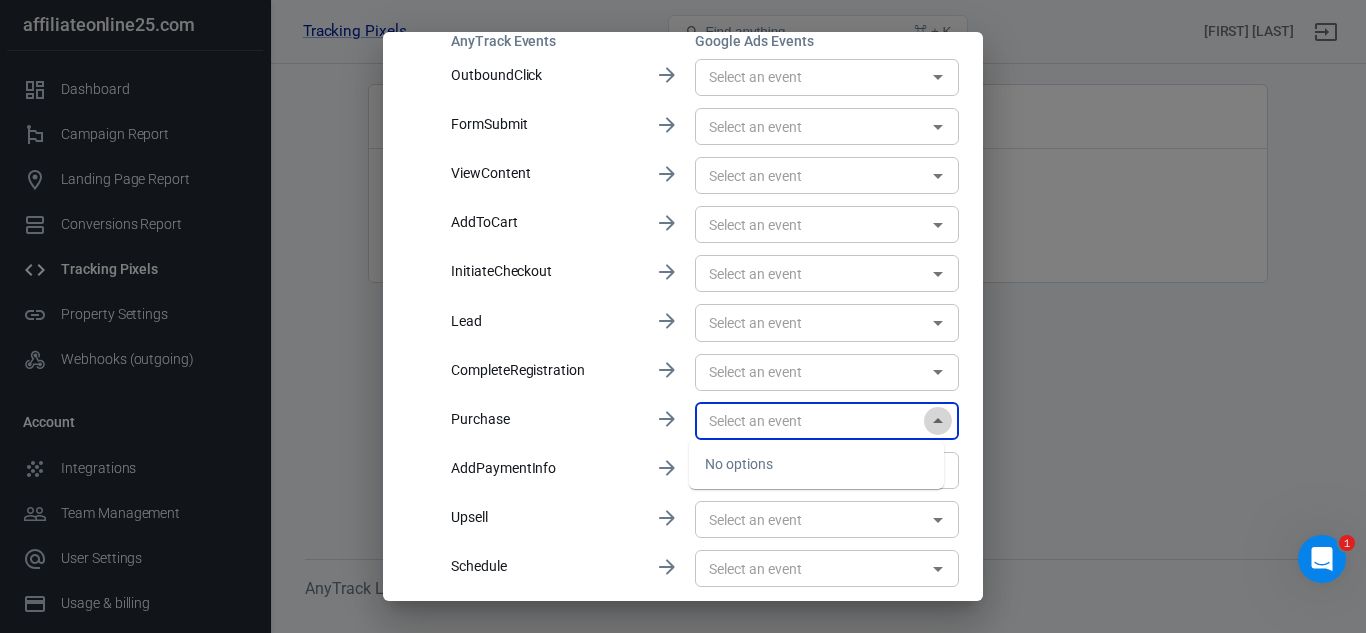 click 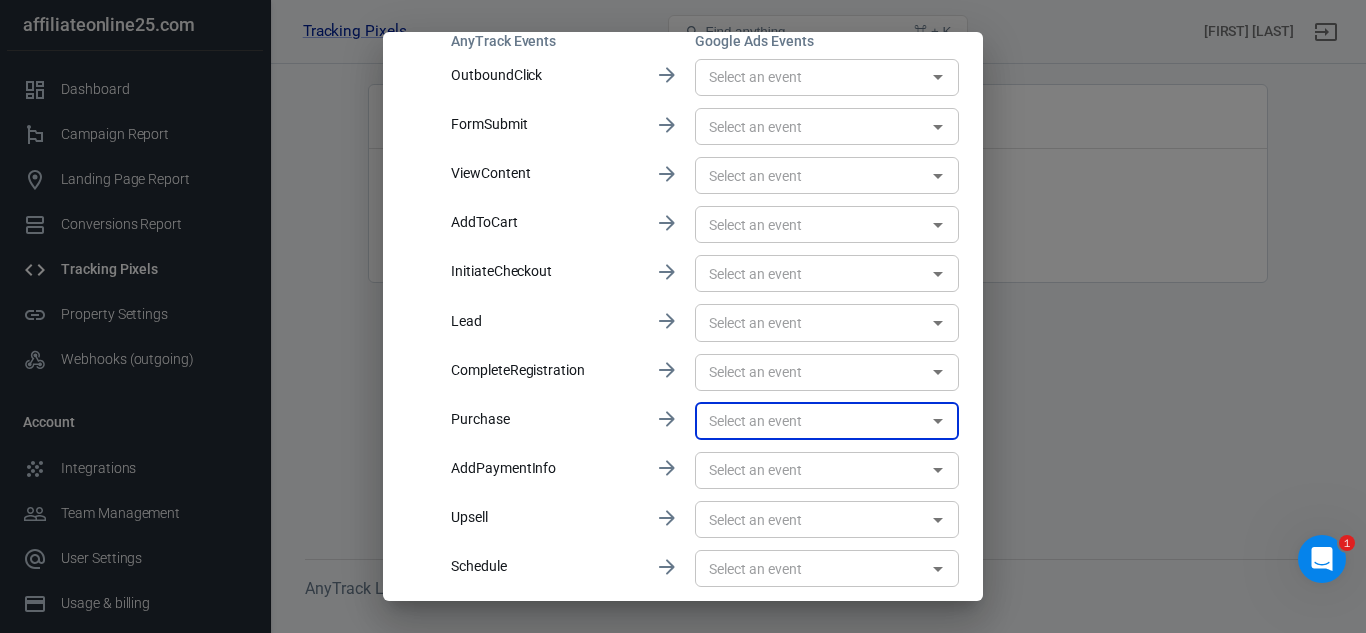 click 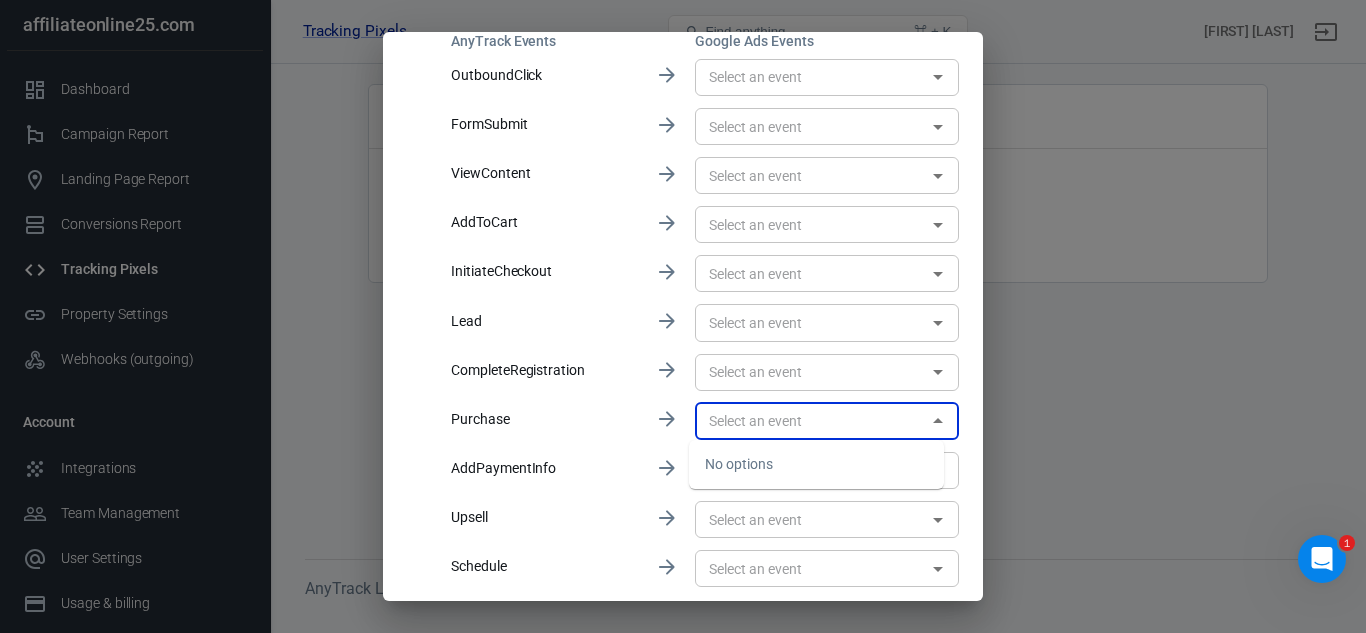 click at bounding box center (810, 421) 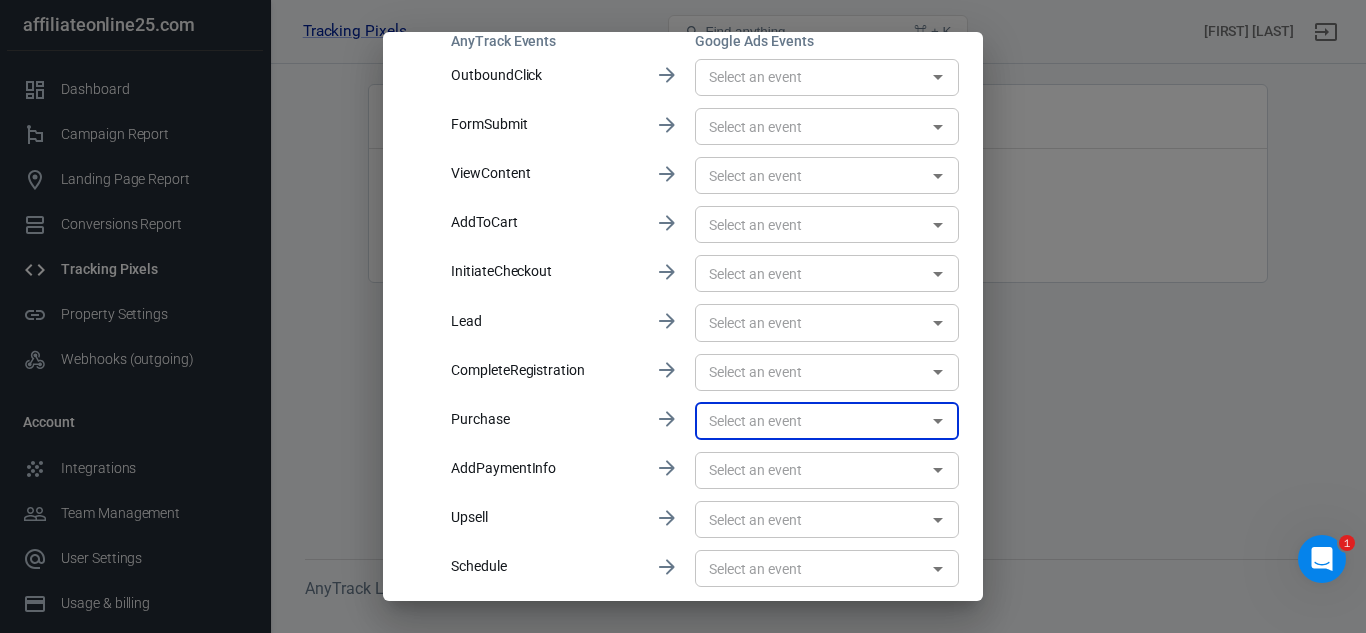 click at bounding box center (810, 421) 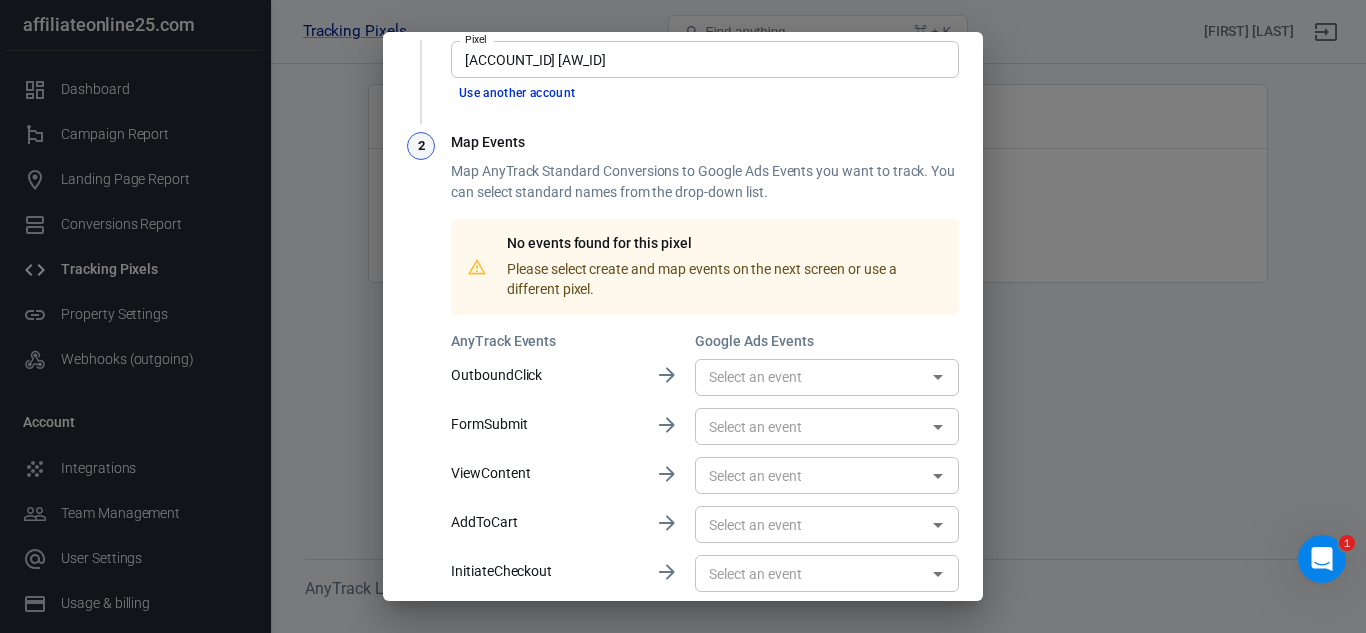 scroll, scrollTop: 0, scrollLeft: 0, axis: both 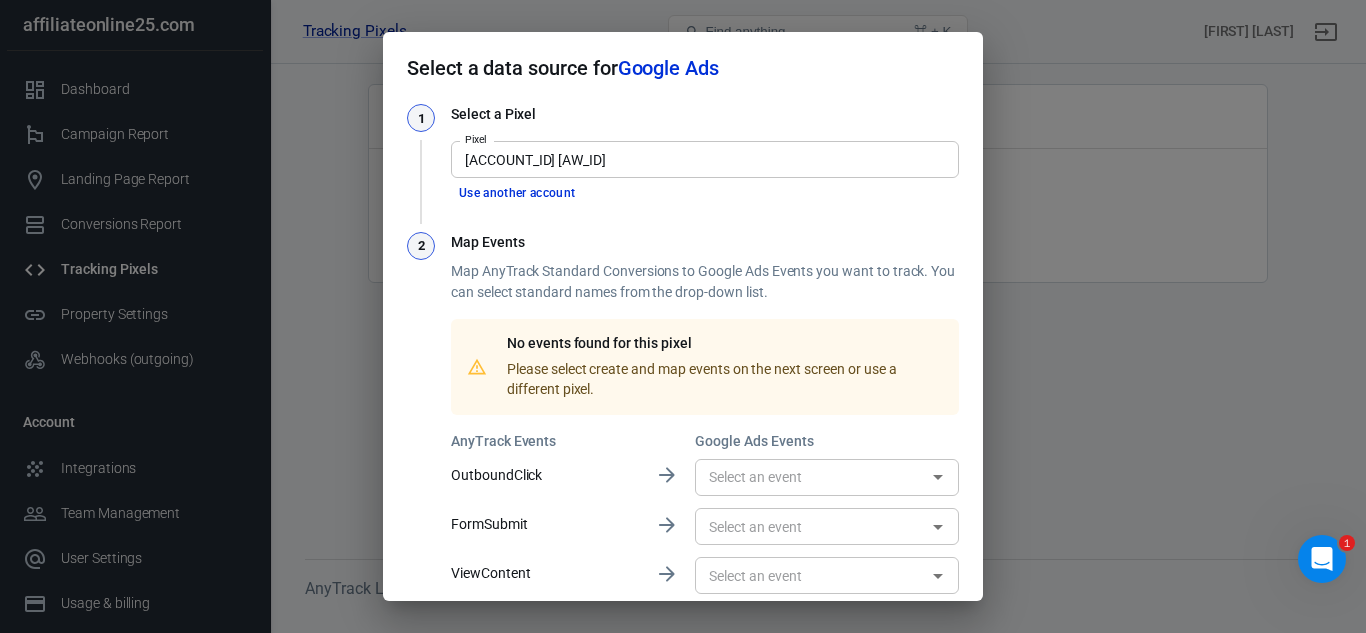 click on "Select a data source for Google Ads 1 Select a Pixel Pixel [ACCOUNT_ID] [AW_ID] Pixel Use another account 2 Map Events Map AnyTrack Standard Conversions to Google Ads Events you want to track. You can select standard names from the drop-down list. No events found for this pixel Please select create and map events on the next screen or use a different pixel. AnyTrack Events Google Ads Events OutboundClick ​ FormSubmit ​ ViewContent ​ AddToCart ​ InitiateCheckout ​ Lead ​ CompleteRegistration ​ Purchase ​ AddPaymentInfo ​ Upsell ​ Schedule ​ Cancel Connect Google Ads" at bounding box center [683, 316] 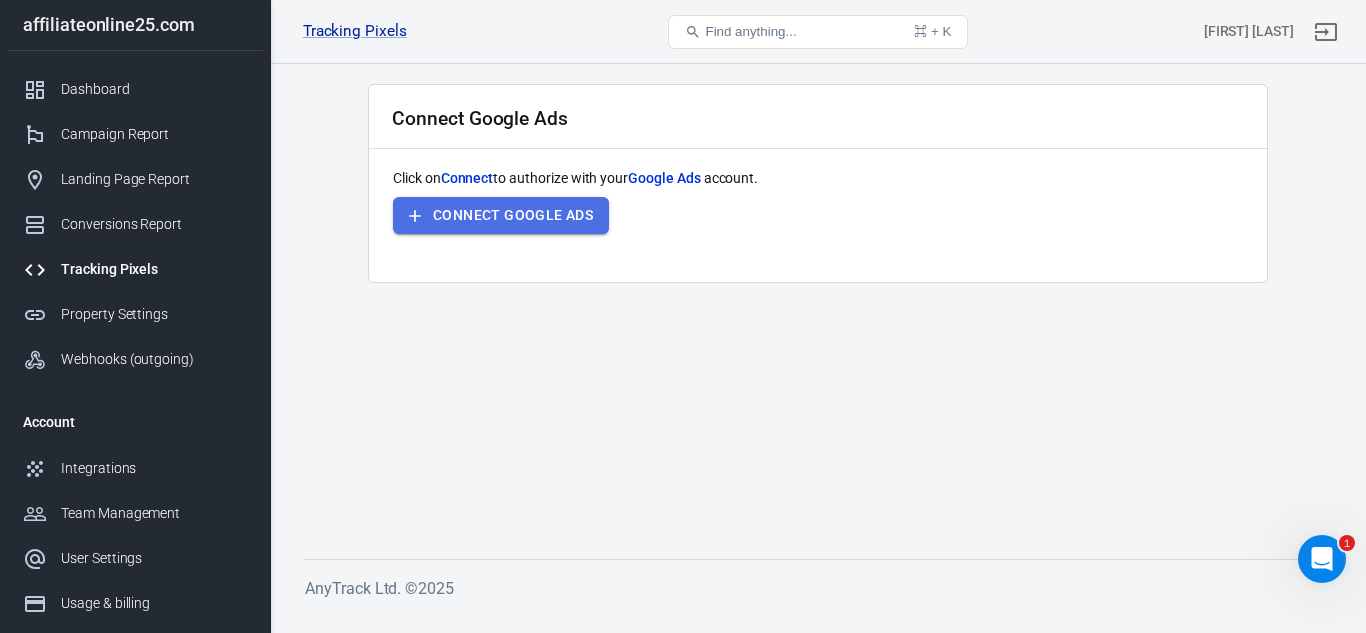 click on "Connect Google Ads" at bounding box center [501, 215] 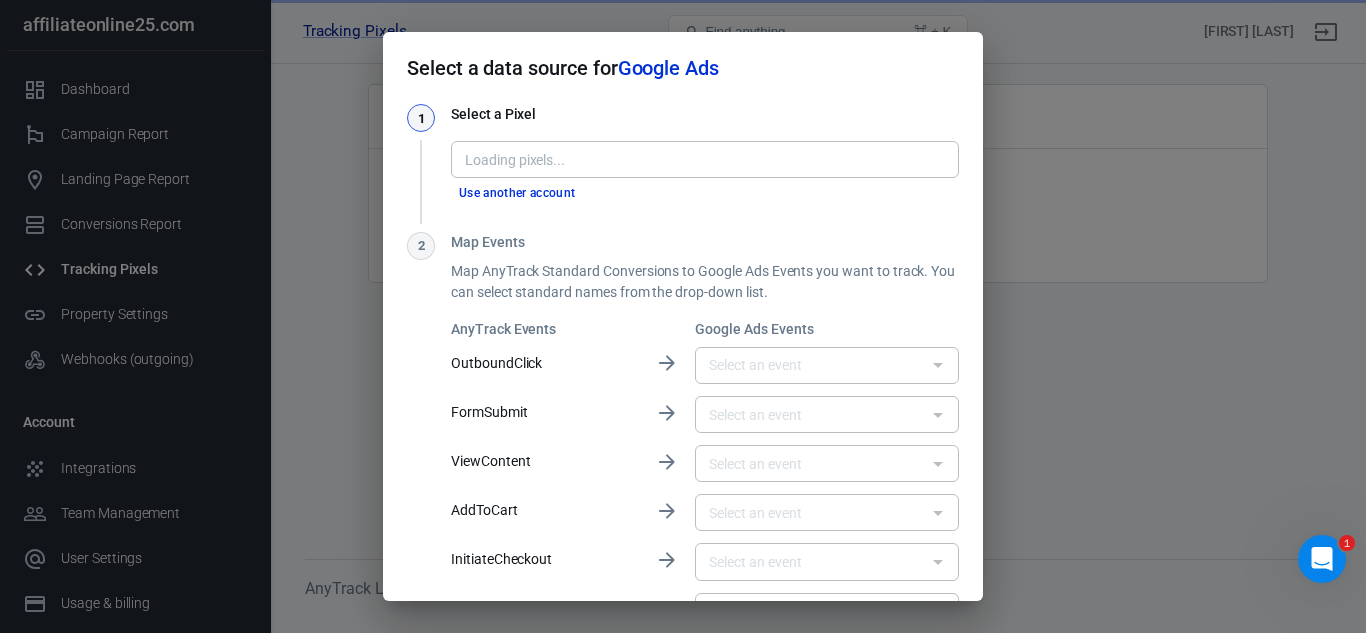 scroll, scrollTop: 300, scrollLeft: 0, axis: vertical 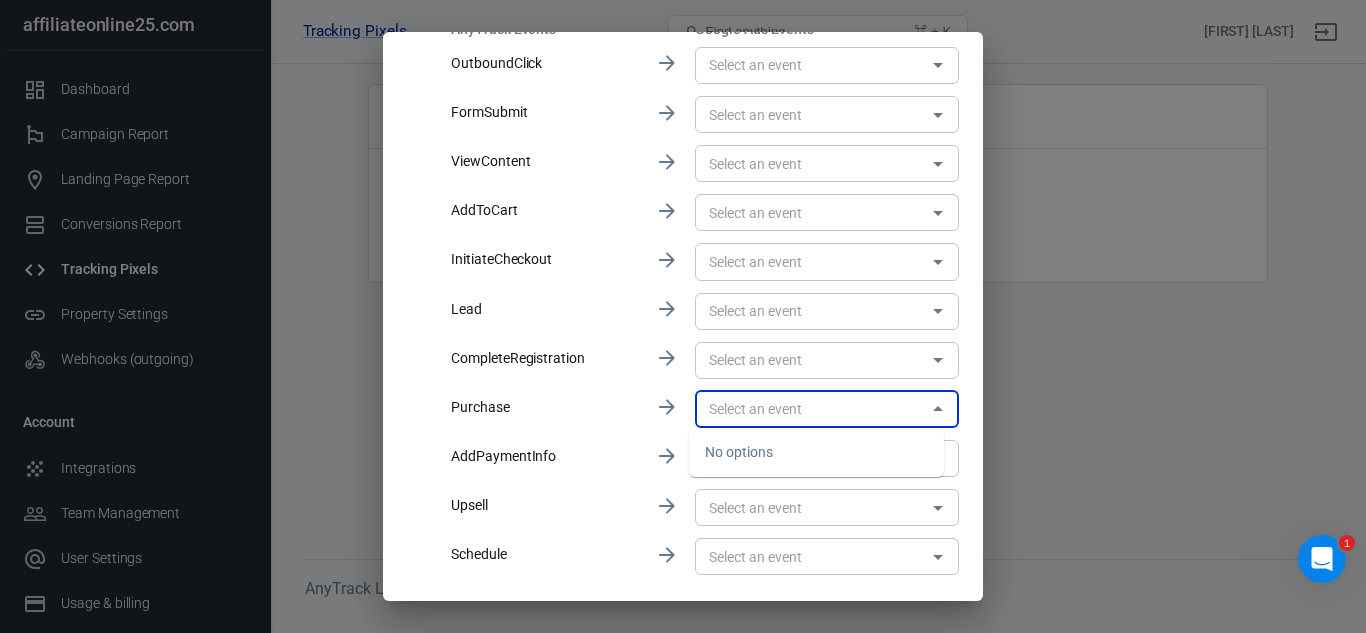 click at bounding box center [810, 409] 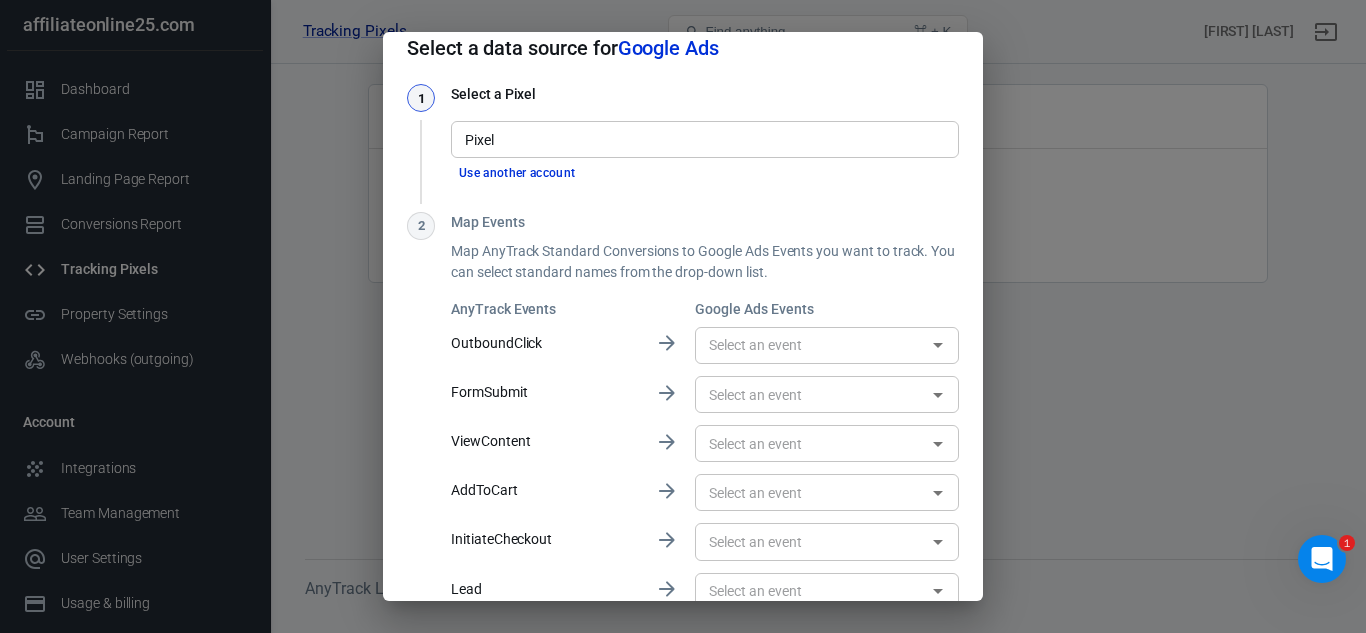 scroll, scrollTop: 0, scrollLeft: 0, axis: both 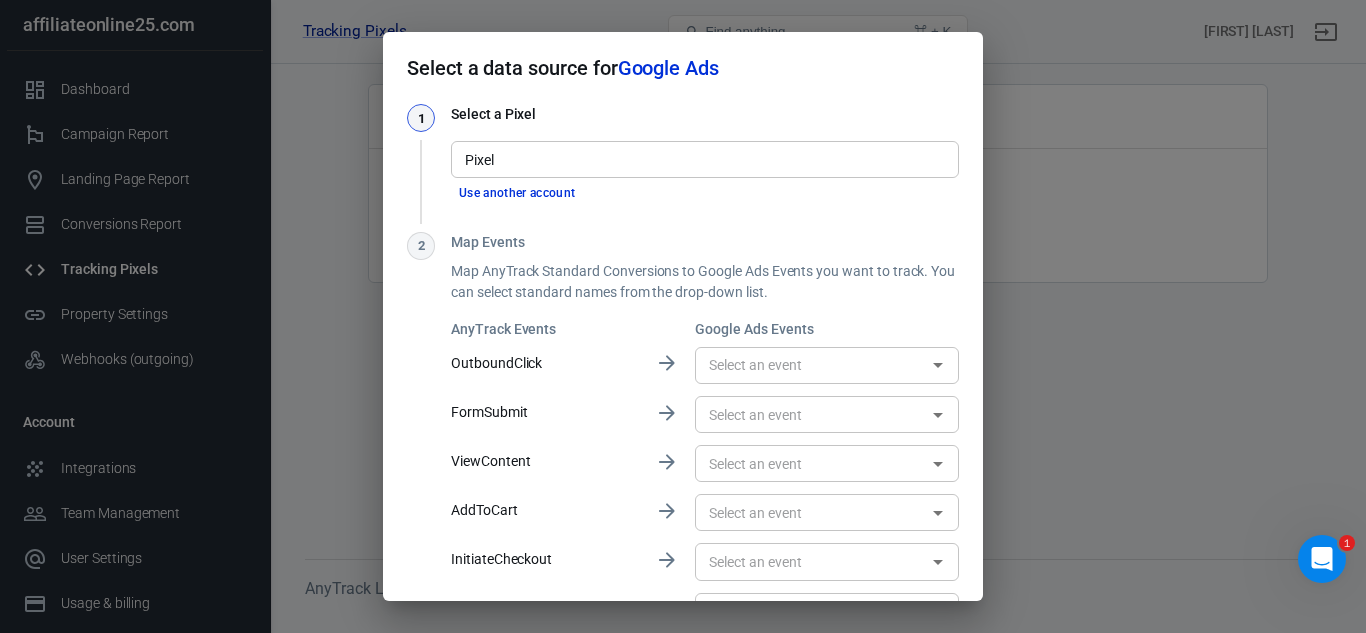 click on "Pixel" at bounding box center (703, 159) 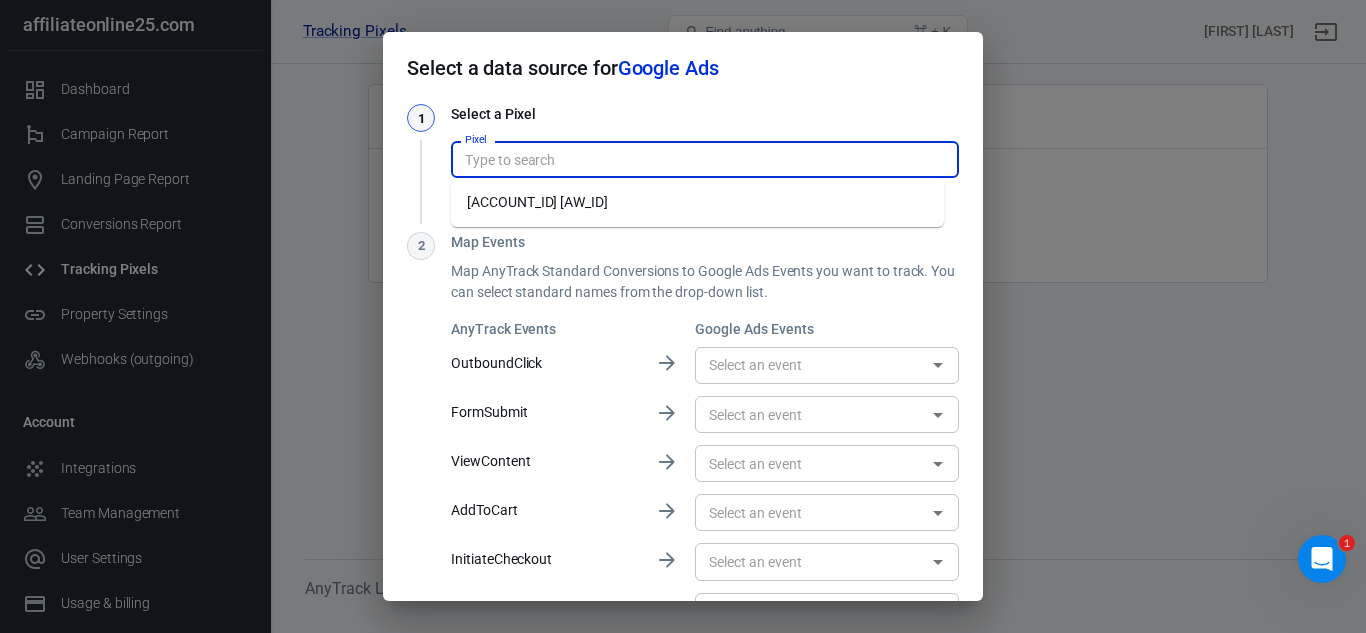 click on "[ACCOUNT_ID] [AW_ID]" at bounding box center [697, 202] 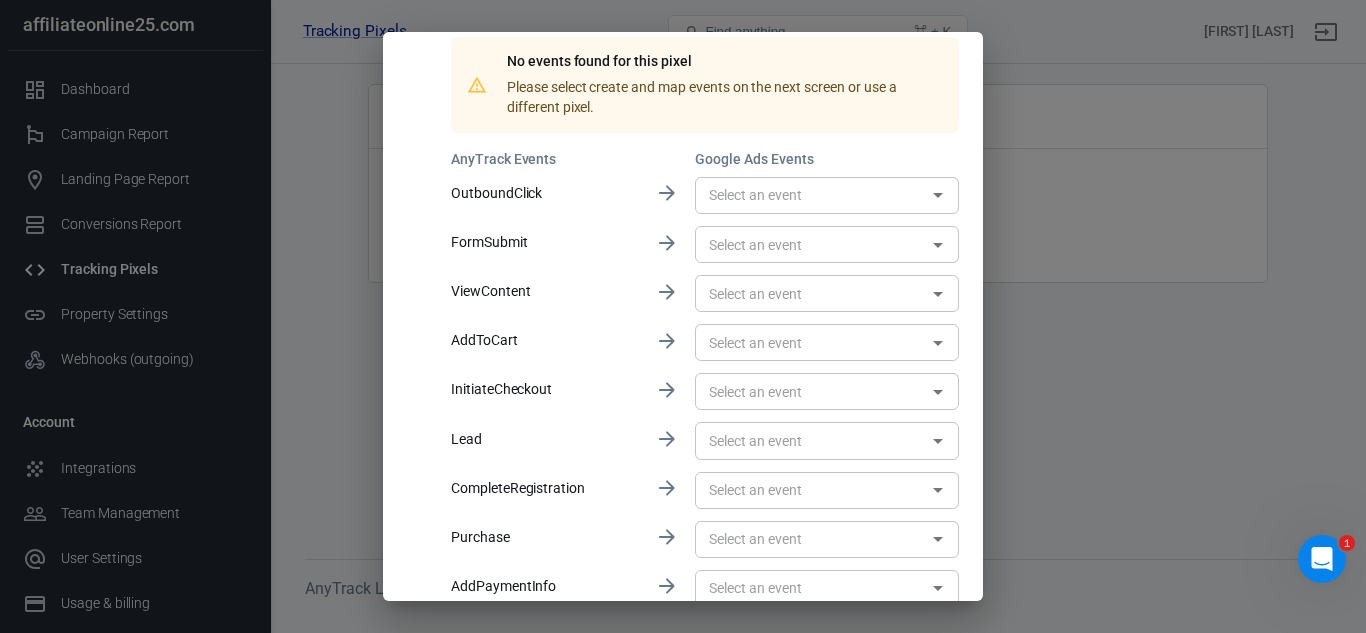 scroll, scrollTop: 473, scrollLeft: 0, axis: vertical 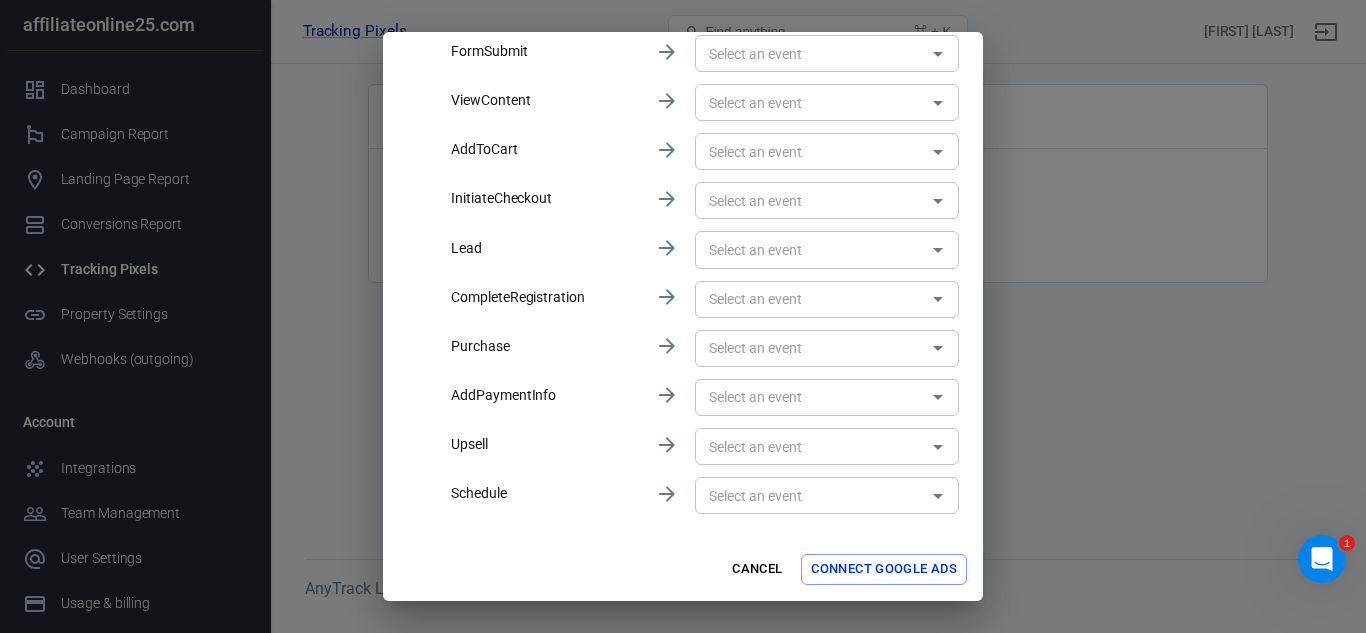 click at bounding box center (810, 348) 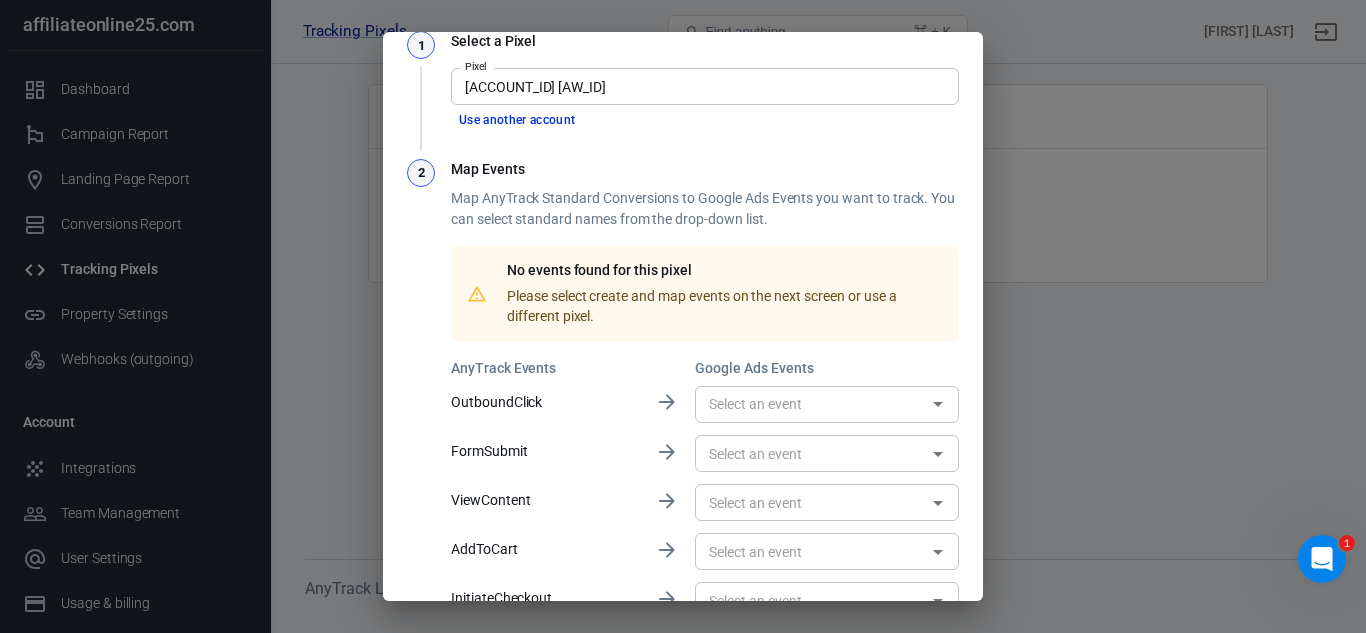 scroll, scrollTop: 0, scrollLeft: 0, axis: both 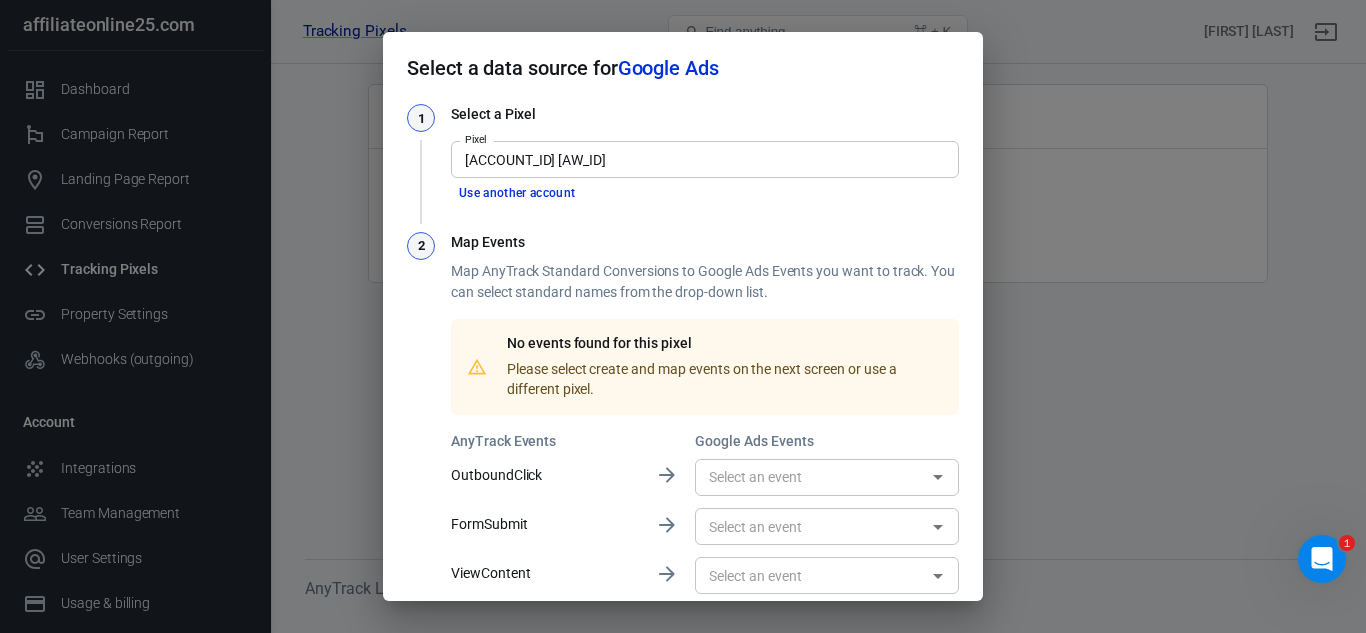 click on "No events found for this pixel Please select create and map events on the next screen or use a different pixel." at bounding box center [721, 367] 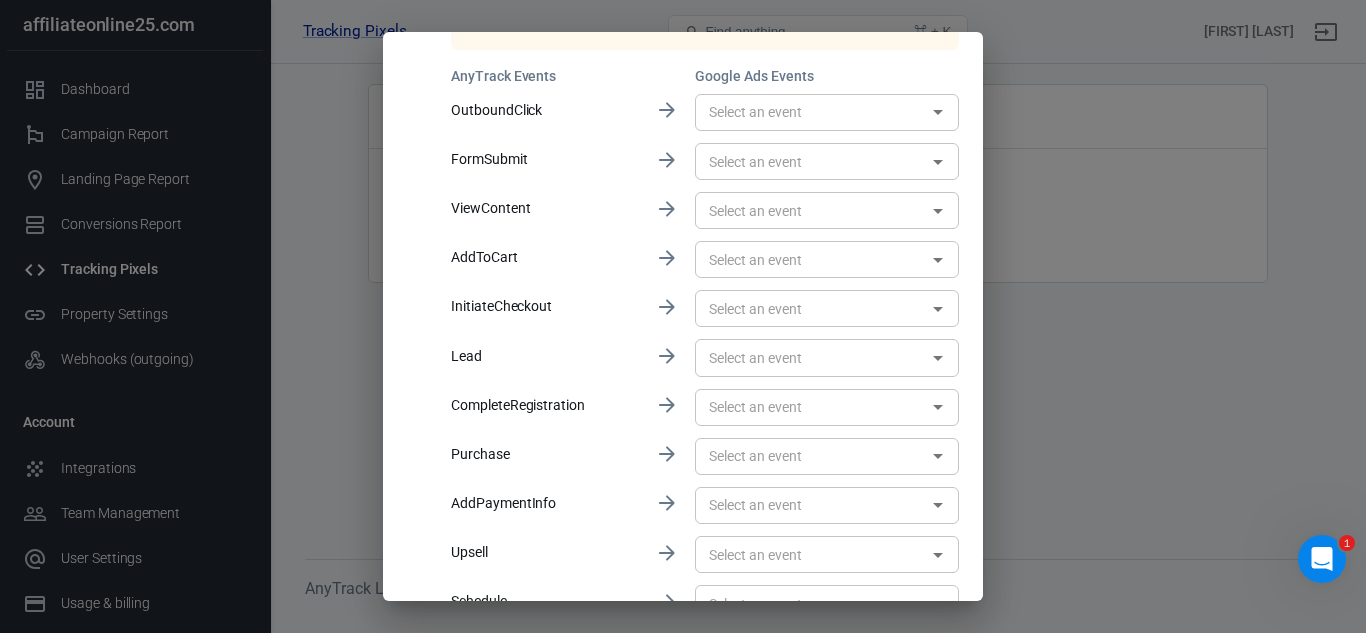 scroll, scrollTop: 473, scrollLeft: 0, axis: vertical 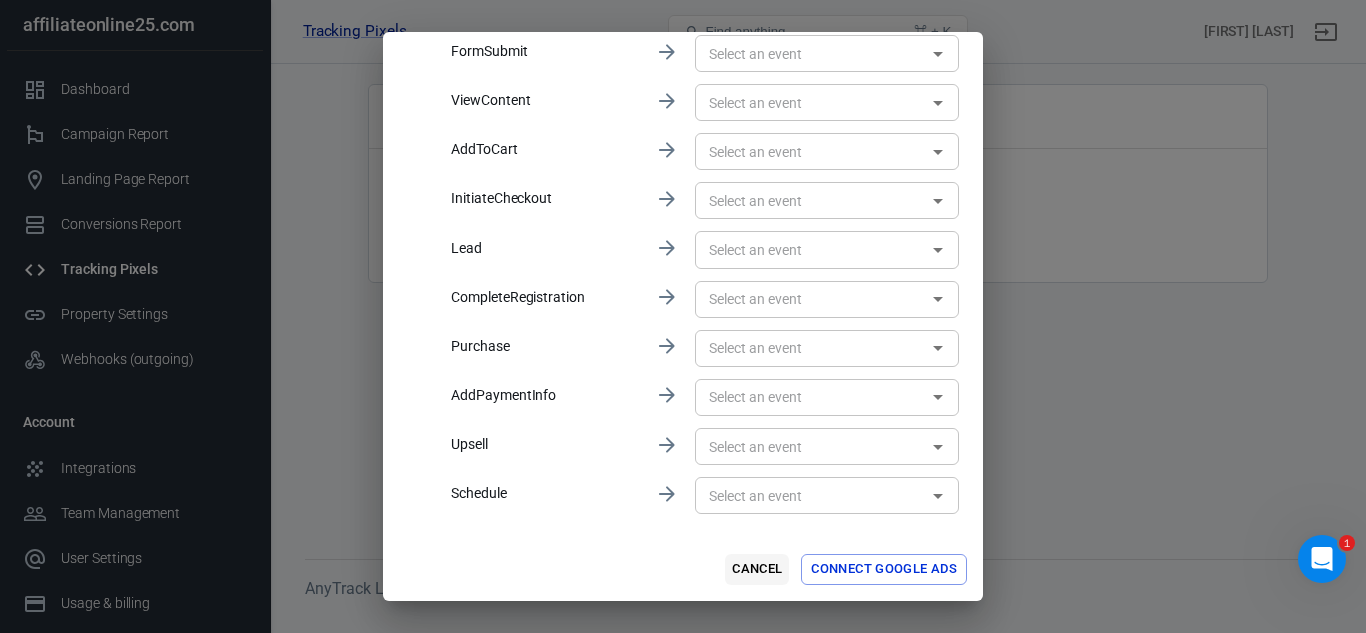 click on "Cancel" at bounding box center [757, 569] 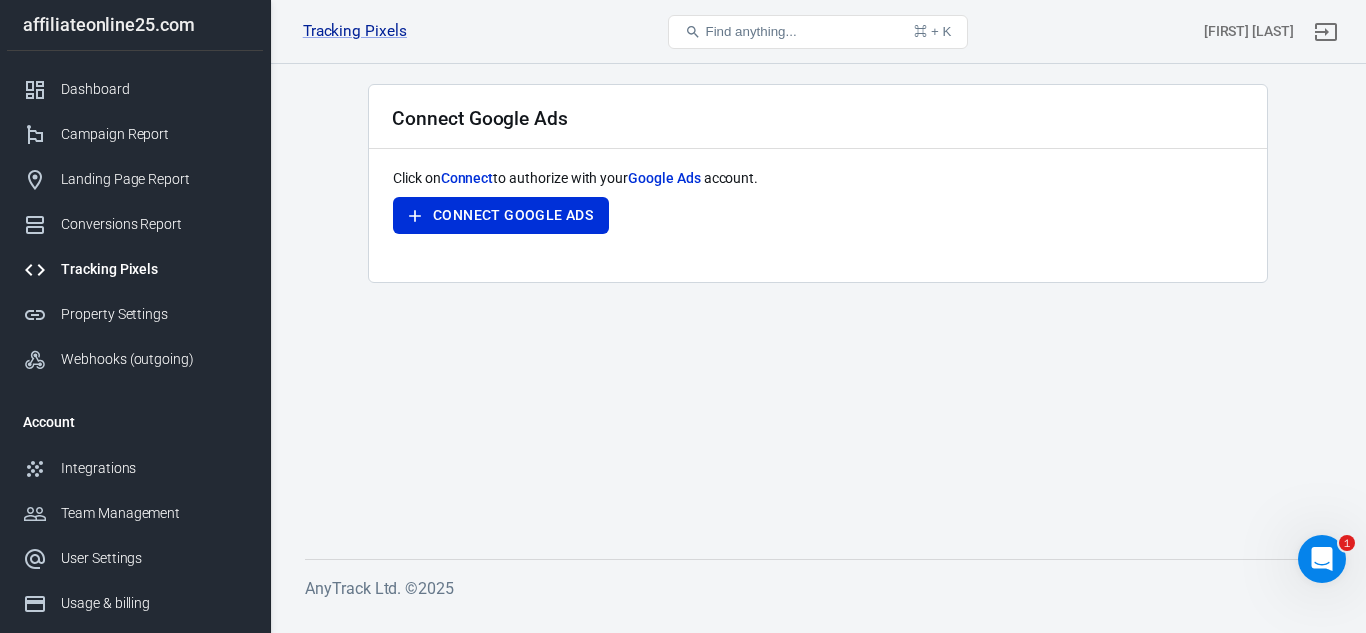scroll, scrollTop: 0, scrollLeft: 0, axis: both 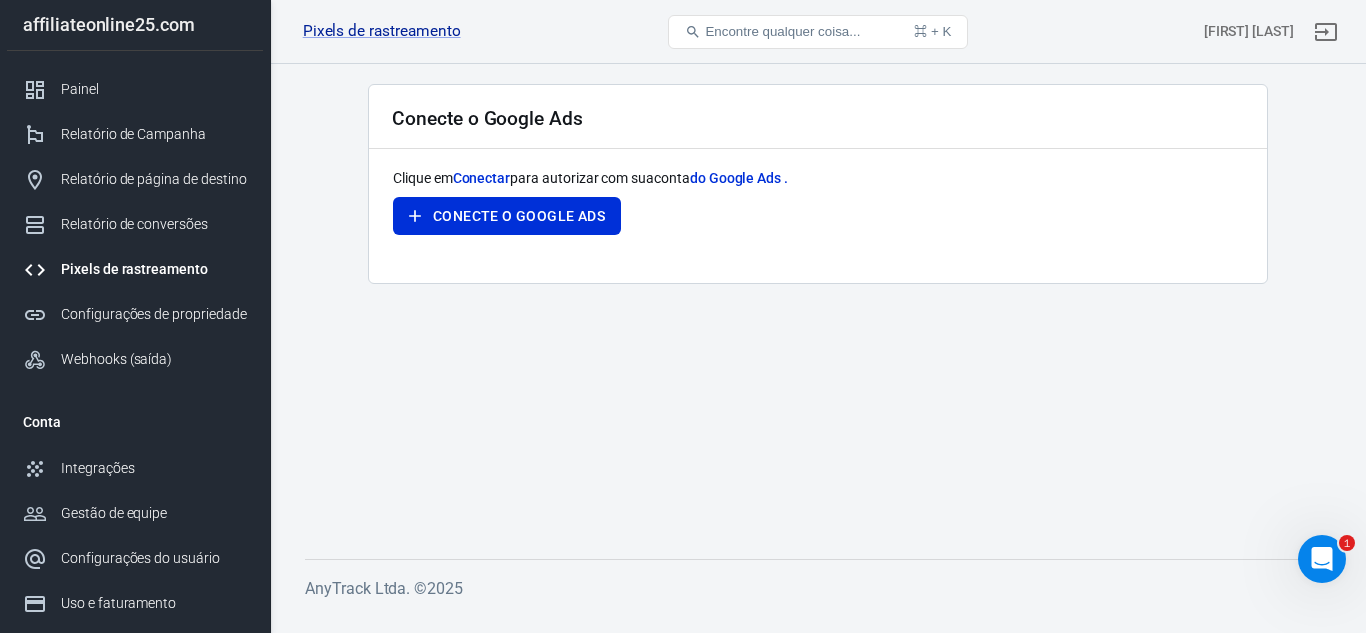 click on "Pixels de rastreamento" at bounding box center [134, 269] 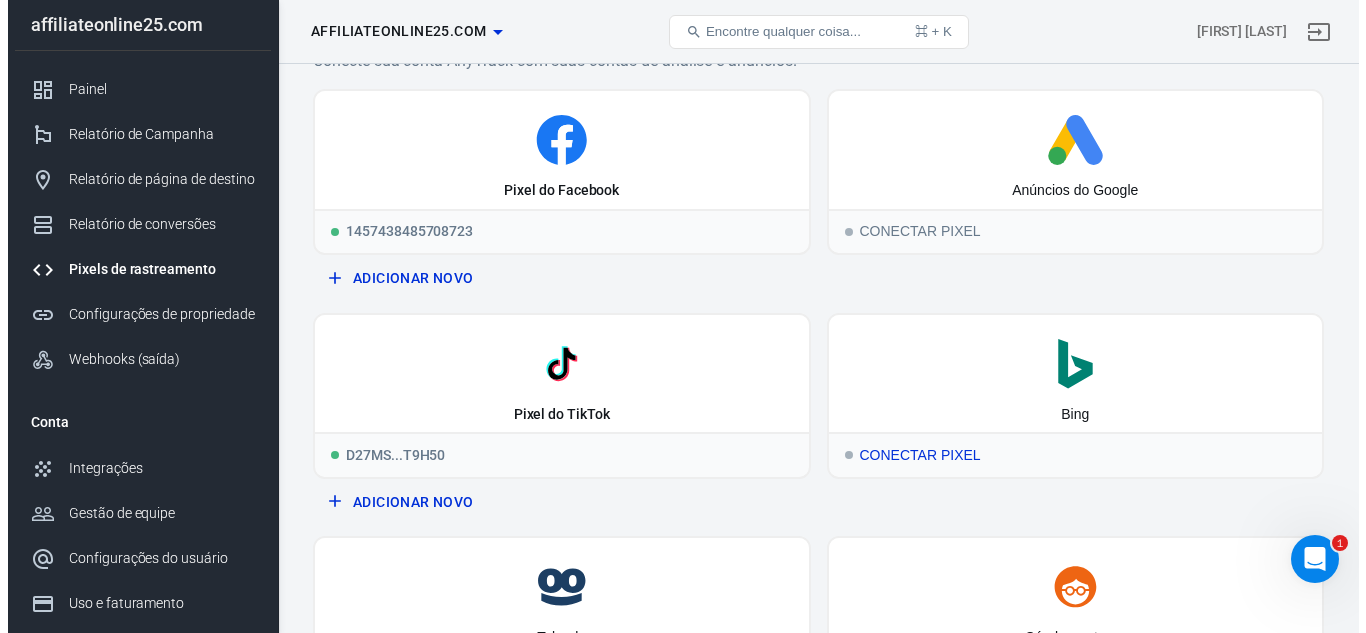 scroll, scrollTop: 0, scrollLeft: 0, axis: both 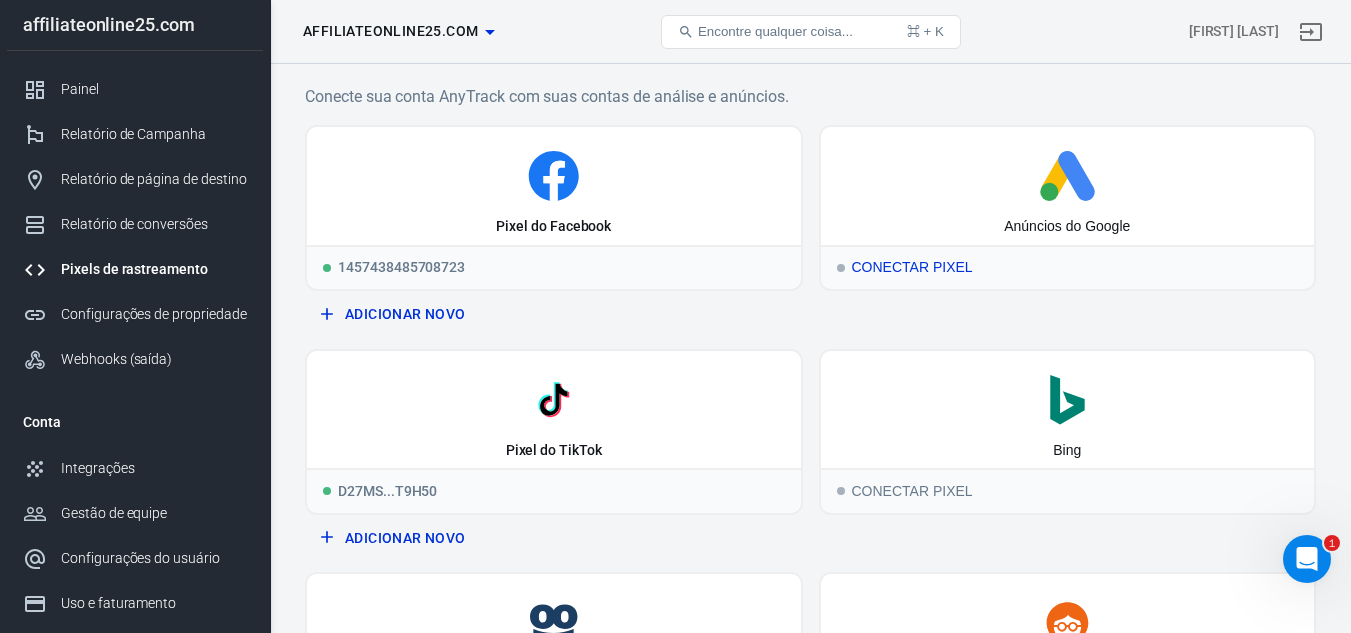 click 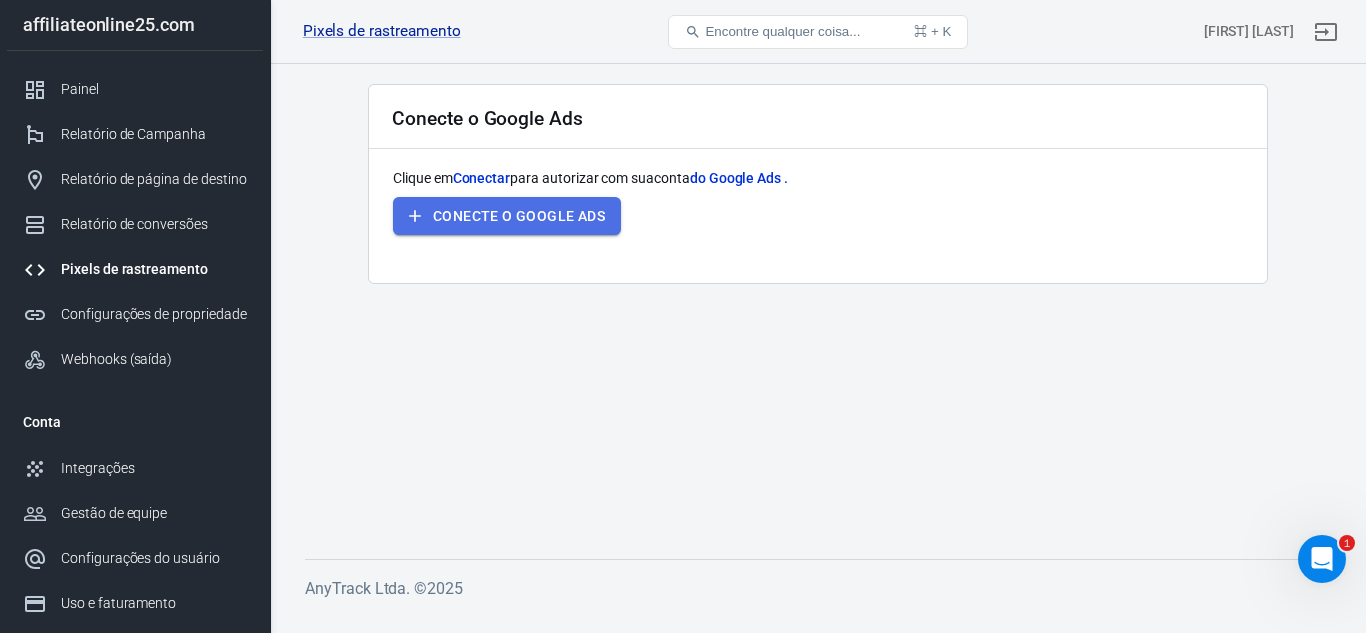 click on "Conecte o Google Ads" at bounding box center [519, 216] 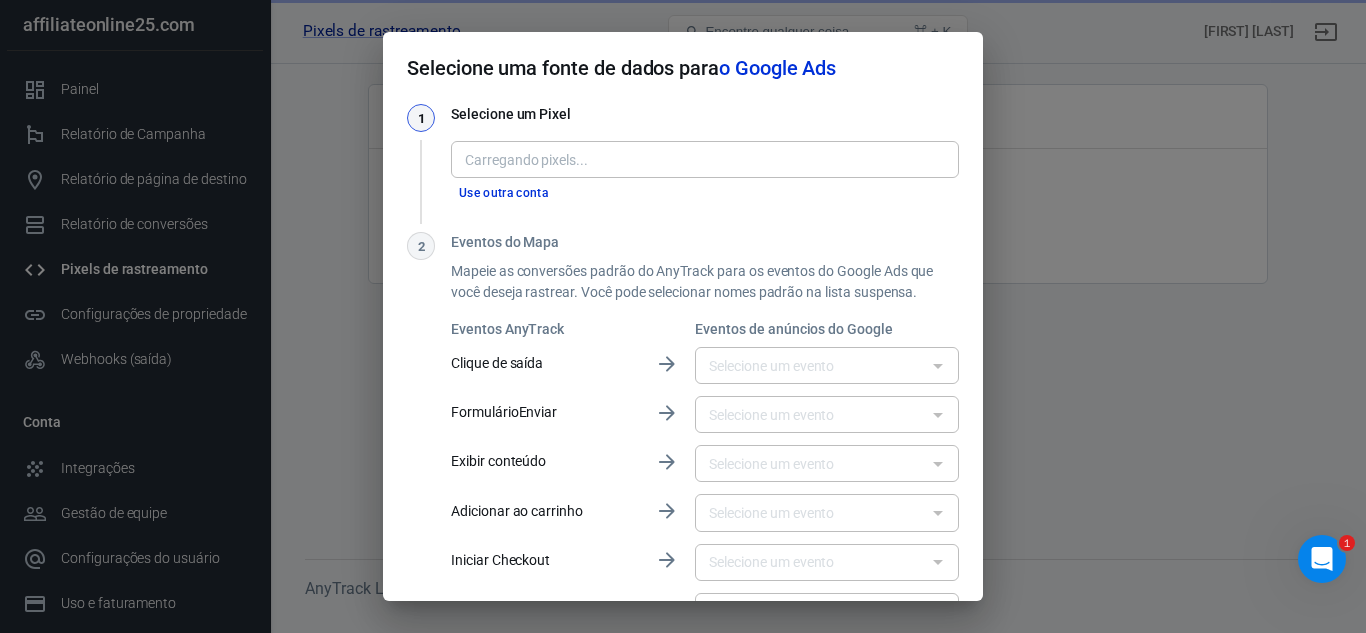 click on "Carregando pixels..." at bounding box center (703, 159) 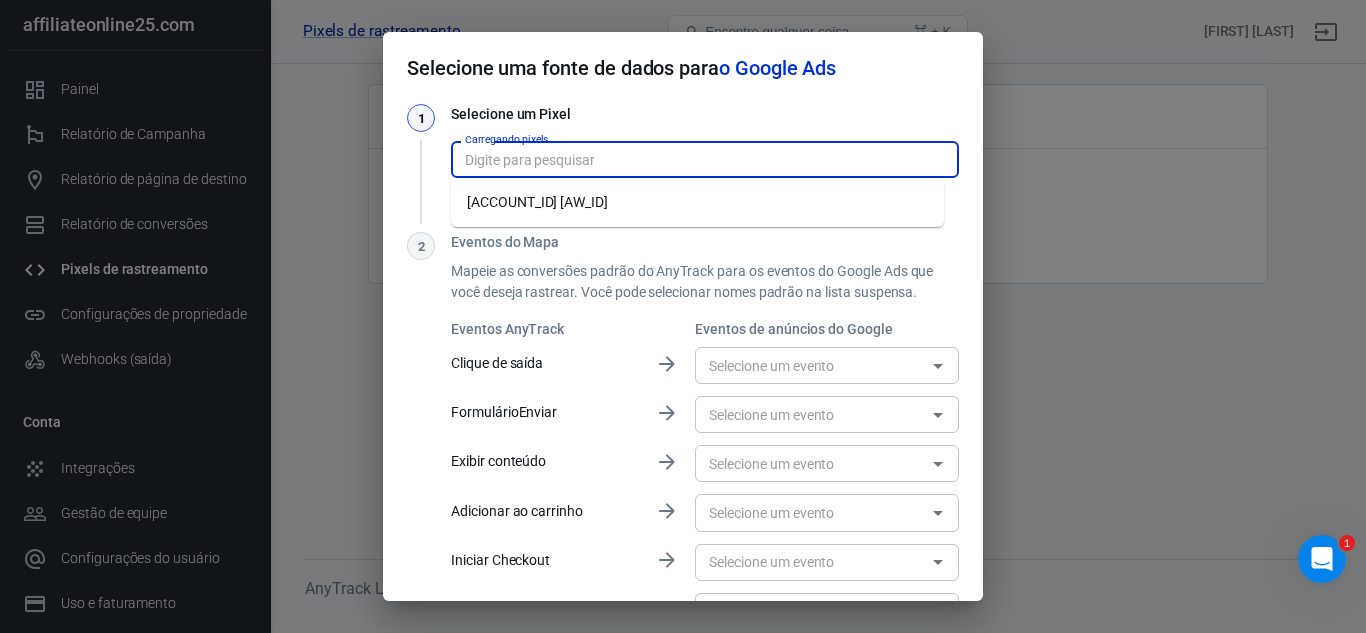 click on "[ACCOUNT_ID] [AW_ID]" at bounding box center [697, 202] 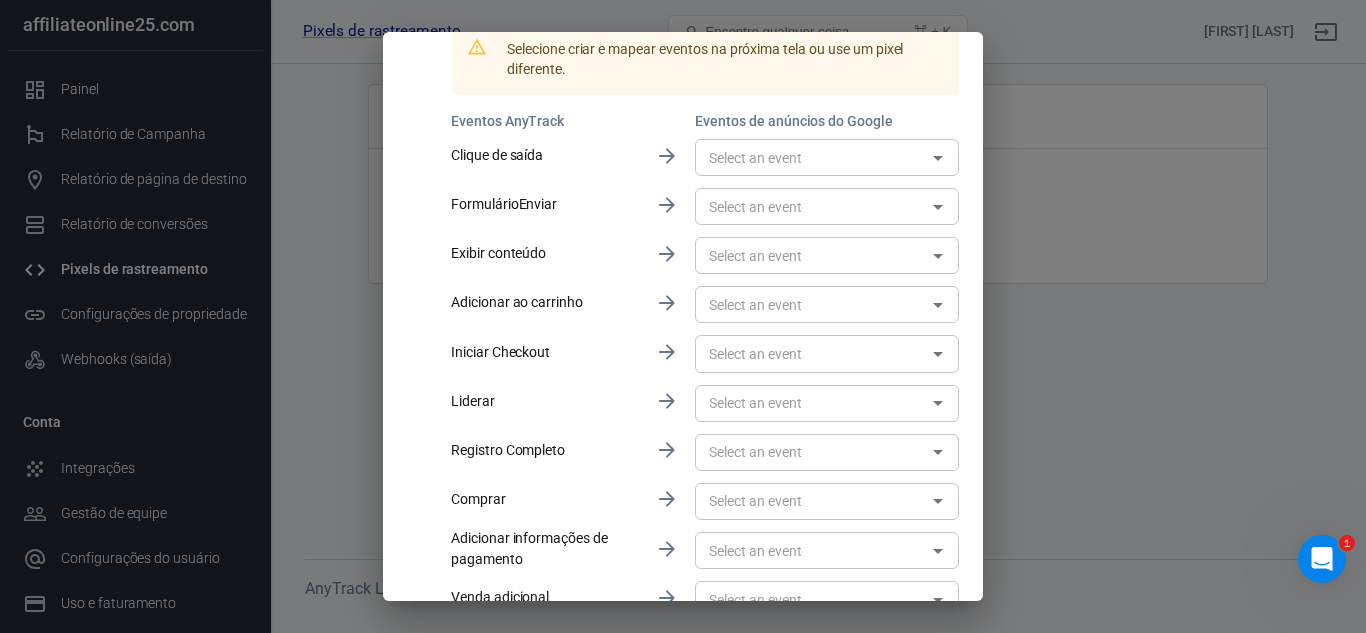 scroll, scrollTop: 373, scrollLeft: 0, axis: vertical 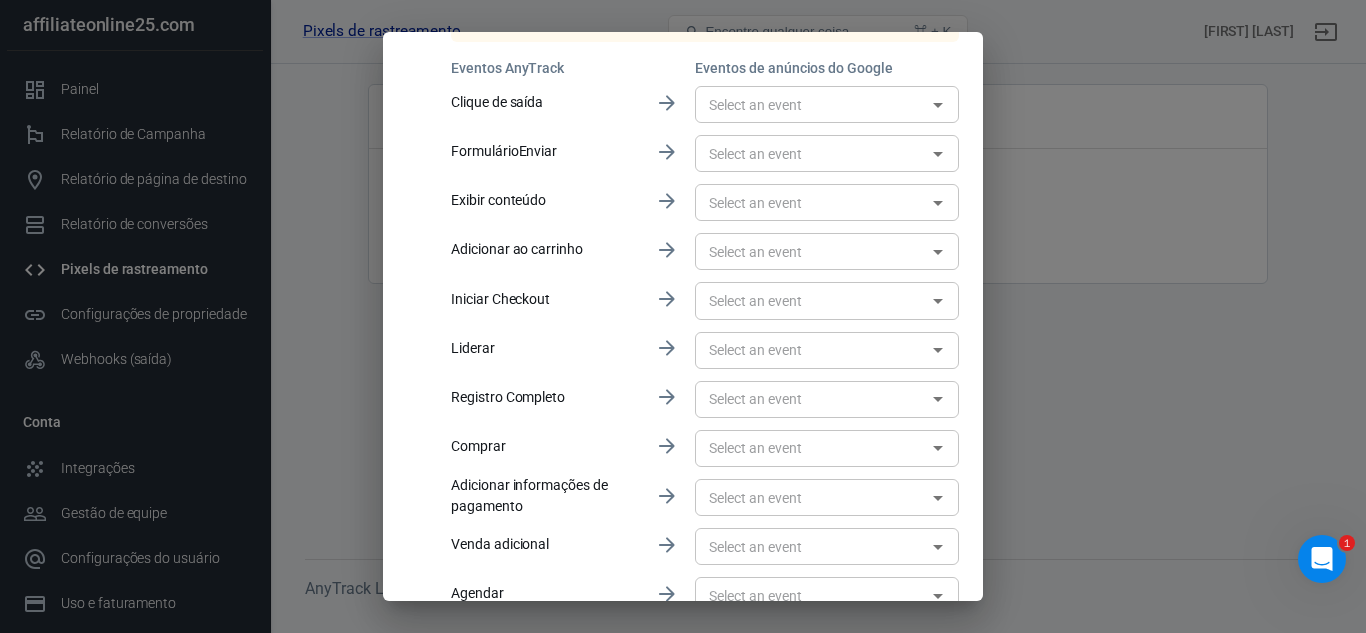 click at bounding box center (810, 448) 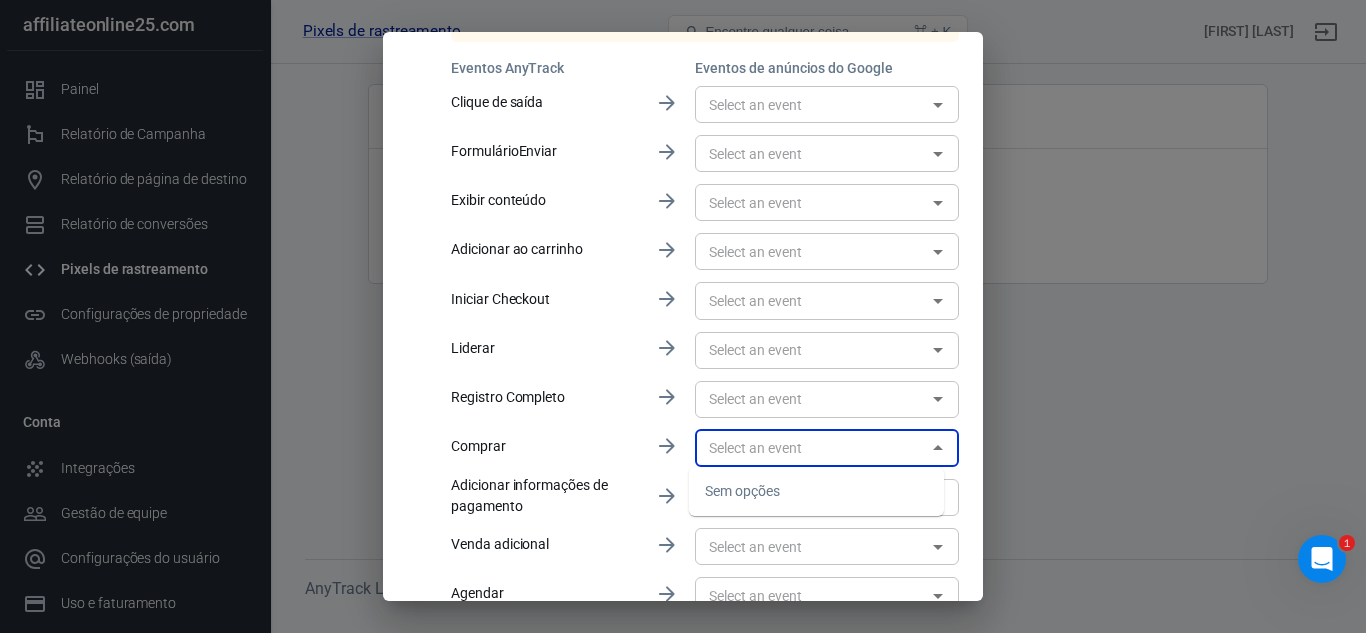 click on "Sem opções" at bounding box center (742, 491) 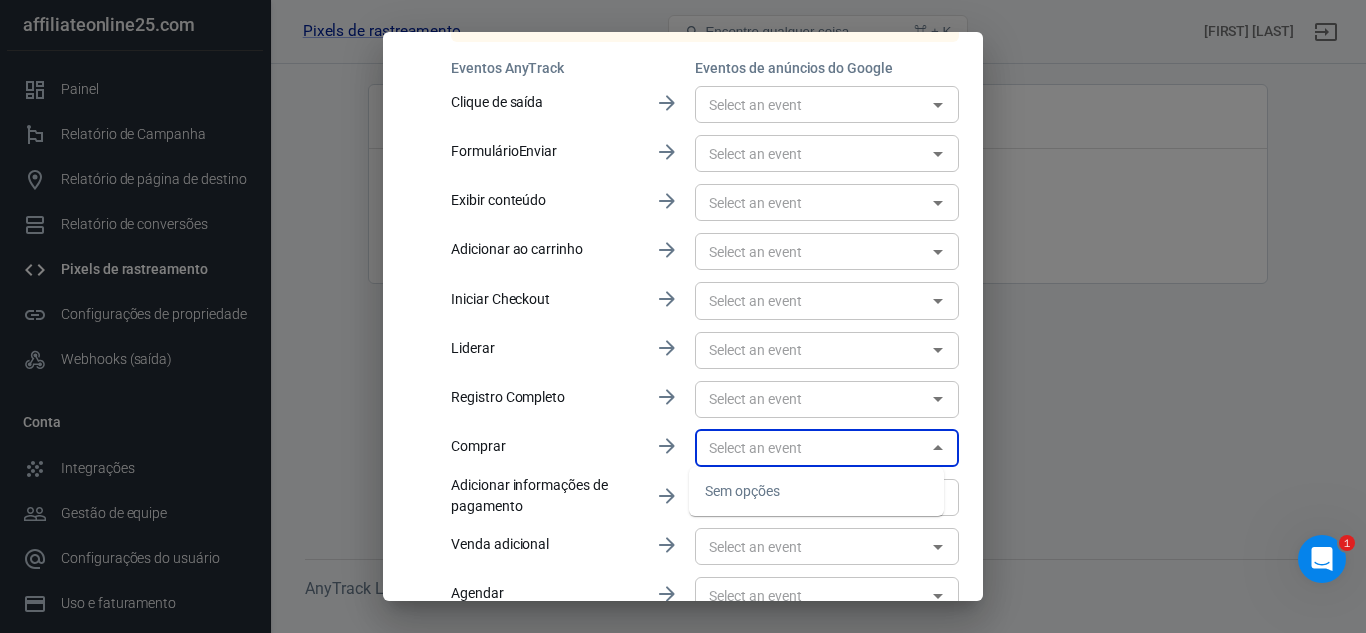 click on "Sem opções" at bounding box center (742, 491) 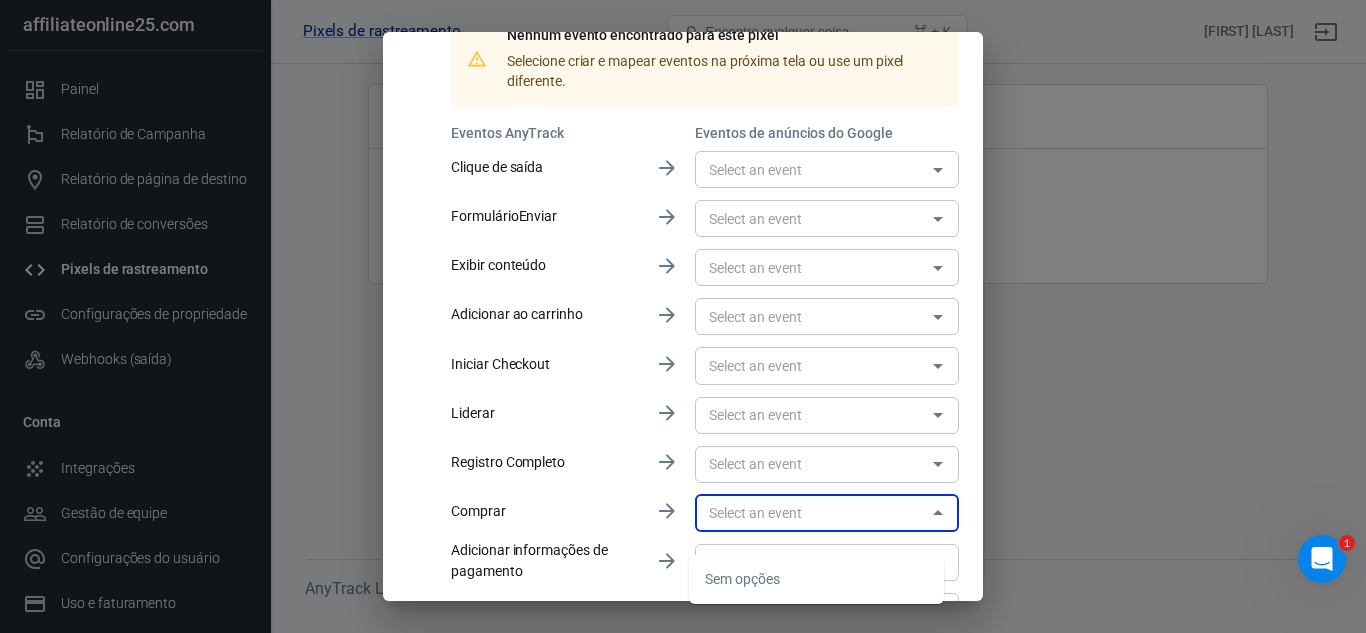 scroll, scrollTop: 273, scrollLeft: 0, axis: vertical 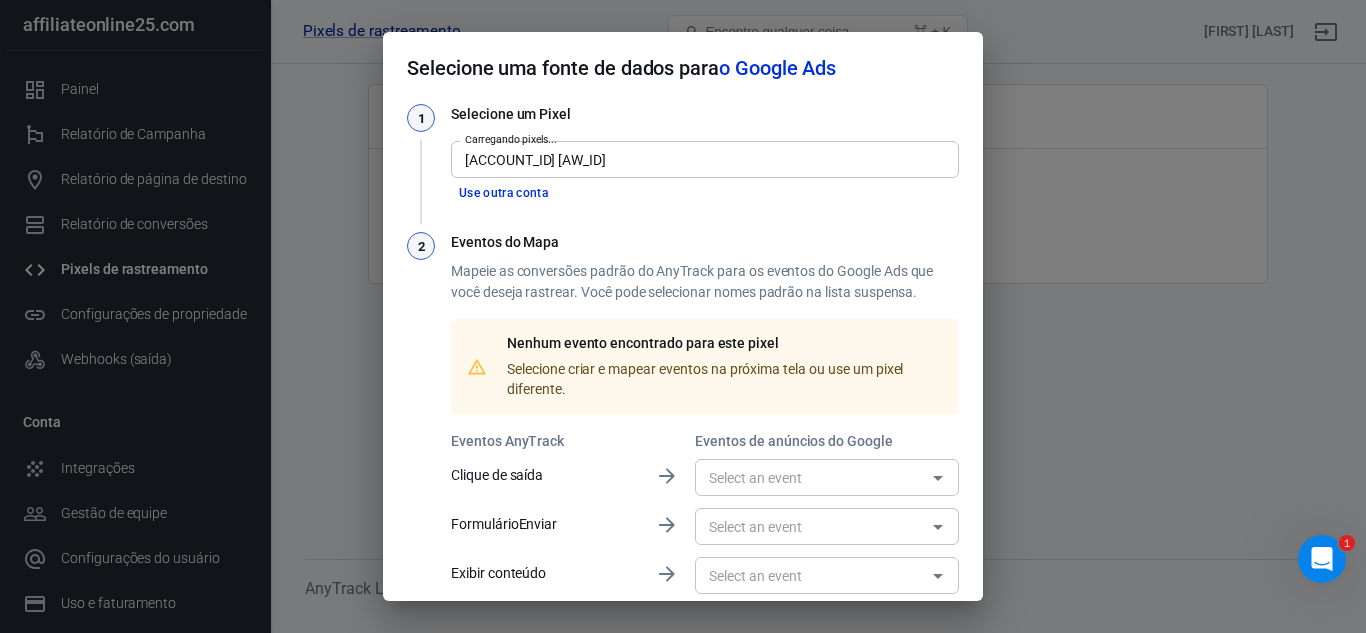 click on "Selecione uma fonte de dados para o Google Ads 1 Selecione um Pixel Carregando pixels... [ACCOUNT_ID] [AW_ID] Pixel Use outra conta 2 Eventos do Mapa Mapeie as conversões padrão do AnyTrack para os eventos do Google Ads que você deseja rastrear. Você pode selecionar nomes padrão na lista suspensa. Nenhum evento encontrado para este pixel Selecione criar e mapear eventos na próxima tela ou use um pixel diferente. Eventos AnyTrack Eventos de anúncios do Google Clique de saída ​ FormulárioEnviar ​ Exibir conteúdo ​ Adicionar ao carrinho ​ Iniciar Checkout ​ Liderar ​ Registro Completo ​ Comprar ​ Adicionar informações de pagamento ​ Venda adicional ​ Agendar ​ Cancelar Conecte o Google Ads" at bounding box center (683, 316) 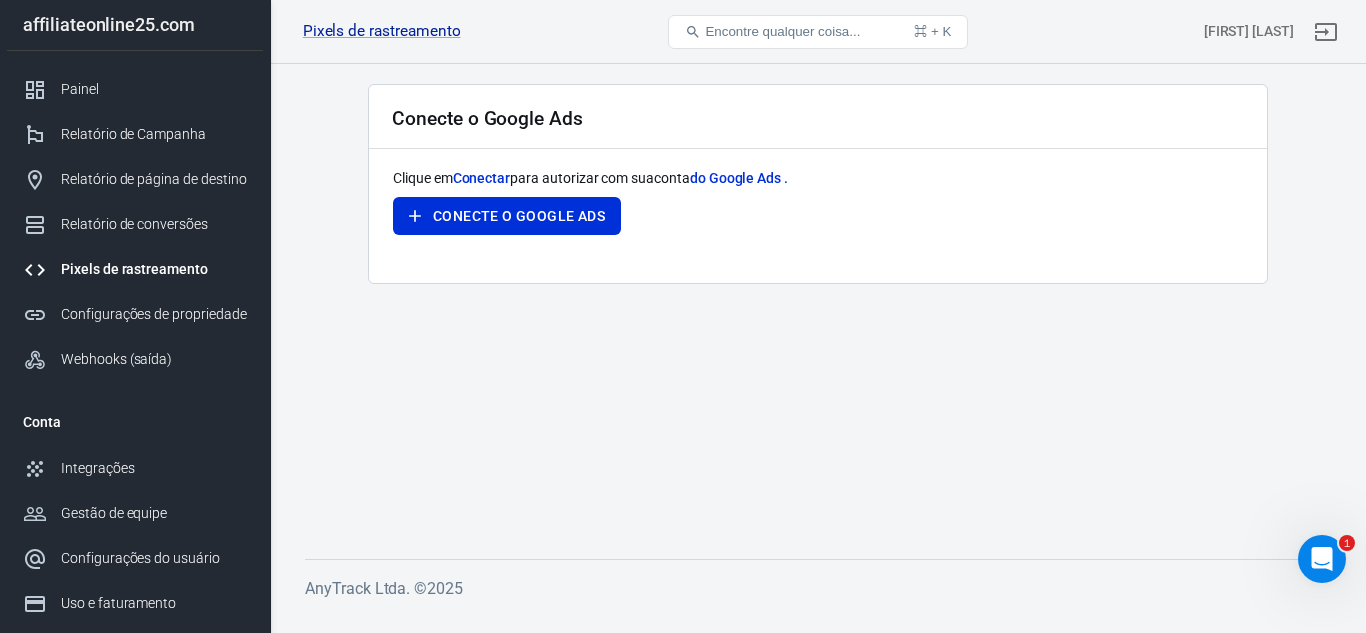 click on "Pixels de rastreamento" at bounding box center (134, 269) 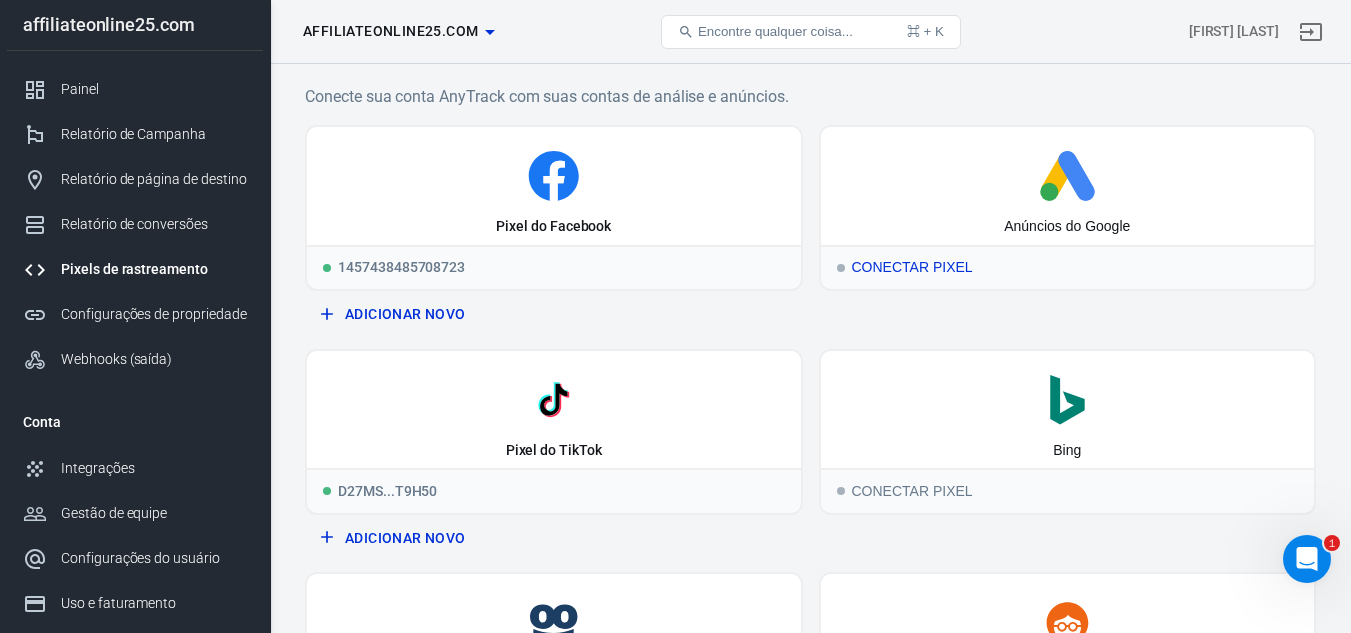 click on "Conectar Pixel" at bounding box center [1068, 267] 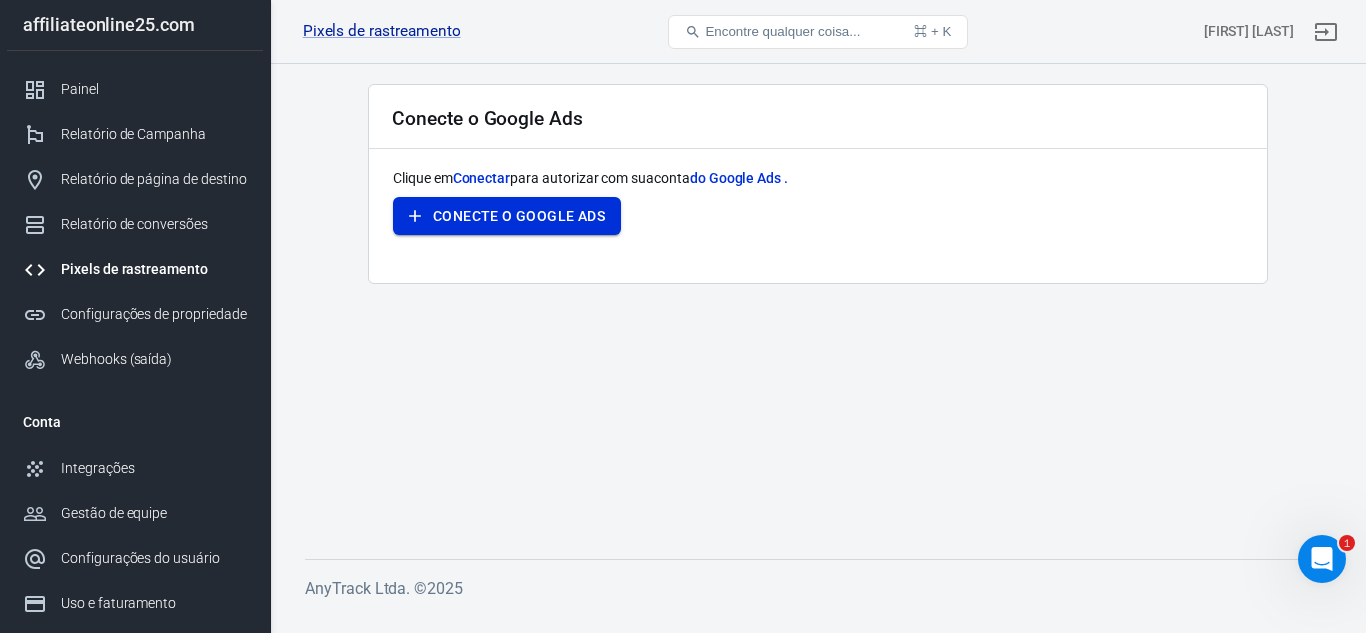 click on "Conecte o Google Ads" at bounding box center [519, 216] 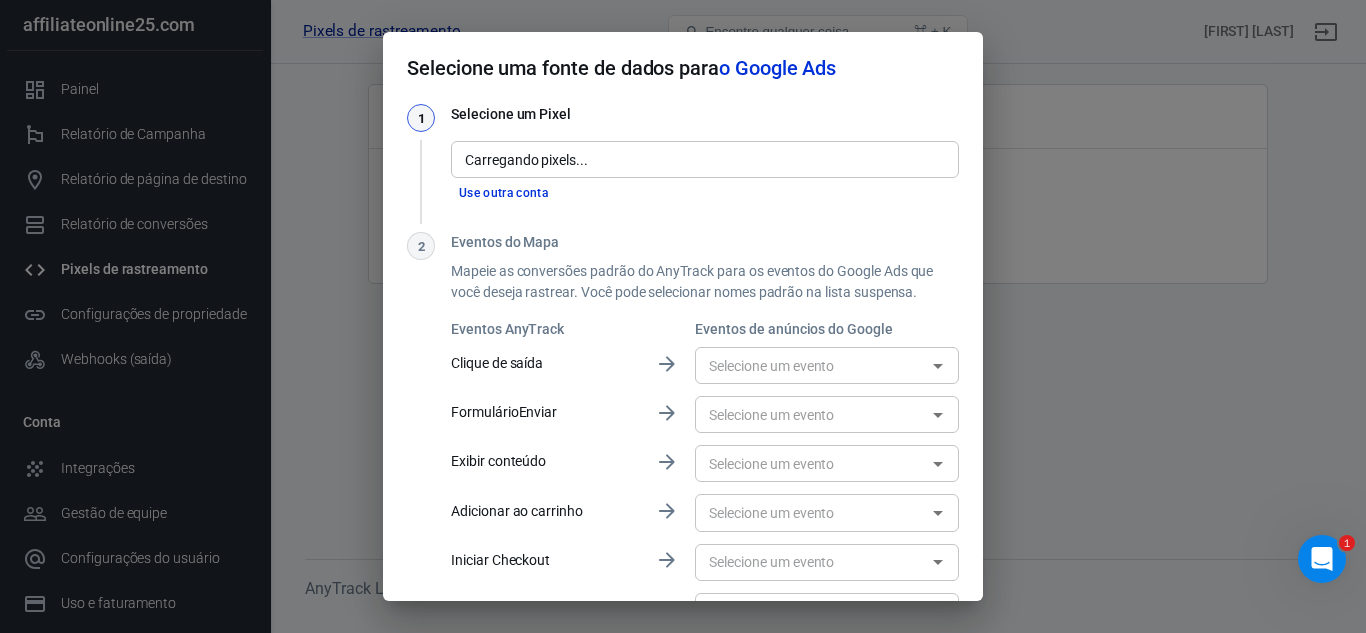 click on "Carregando pixels..." at bounding box center (703, 159) 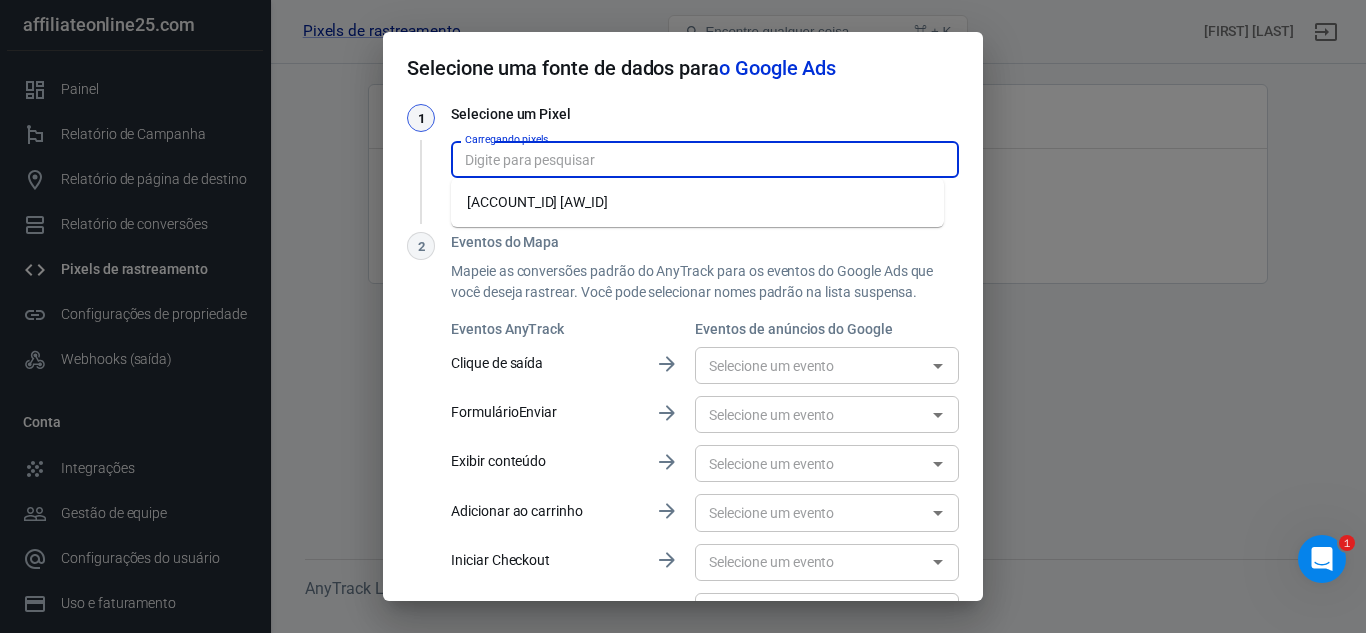 click on "[ACCOUNT_ID] [AW_ID]" at bounding box center [537, 202] 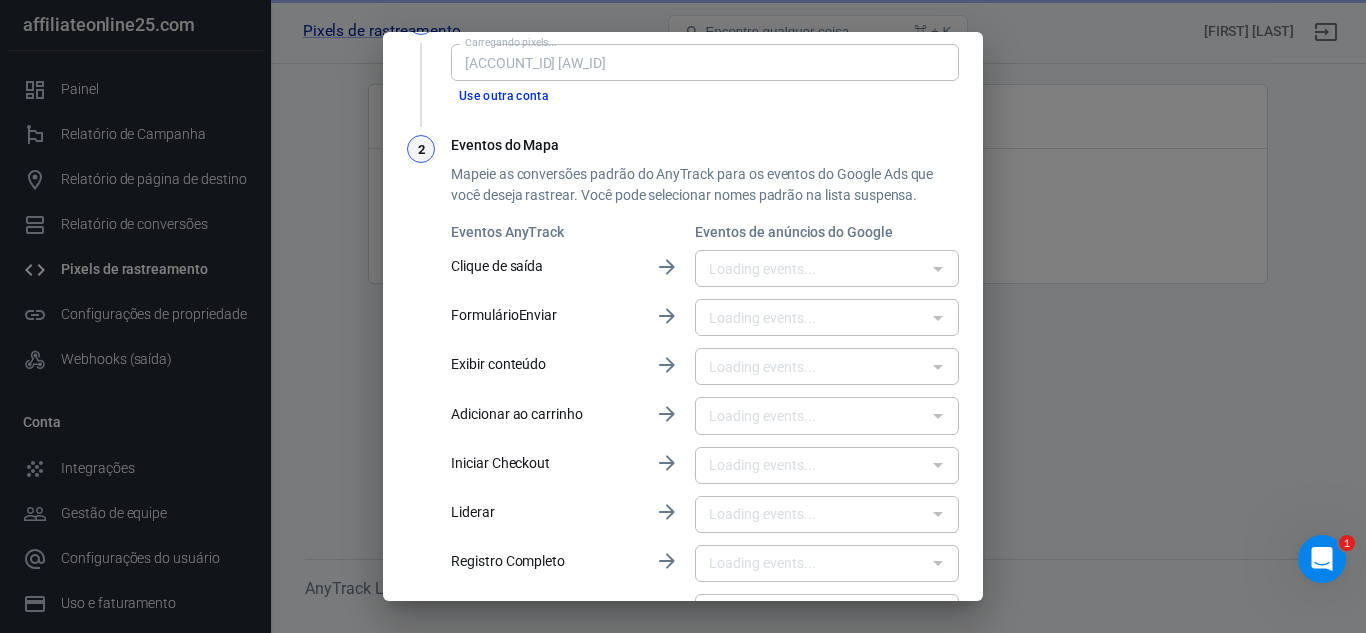 scroll, scrollTop: 361, scrollLeft: 0, axis: vertical 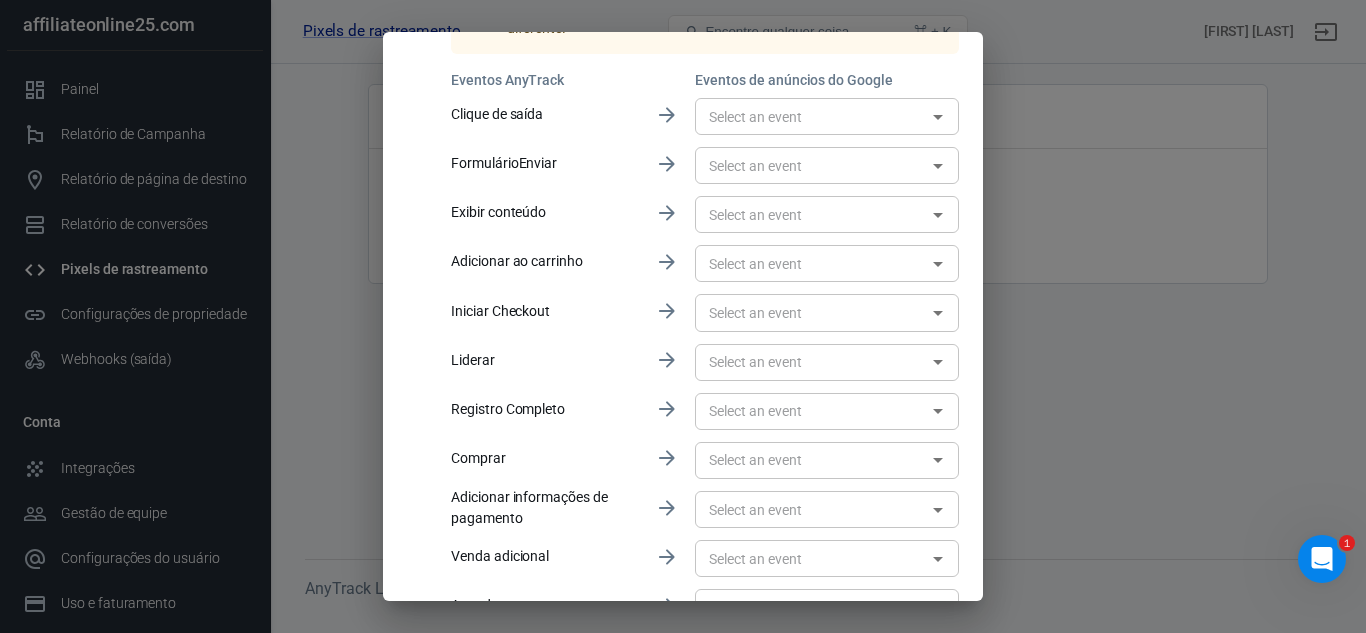 click at bounding box center [810, 460] 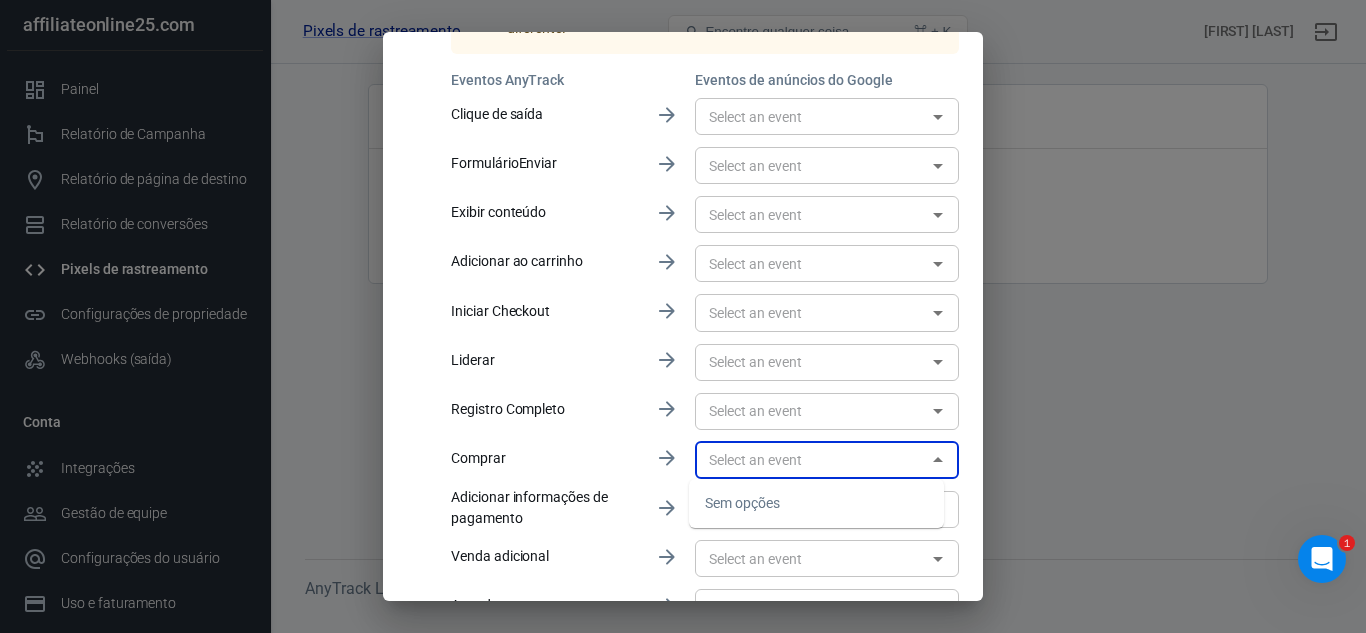click on "Sem opções" at bounding box center (816, 503) 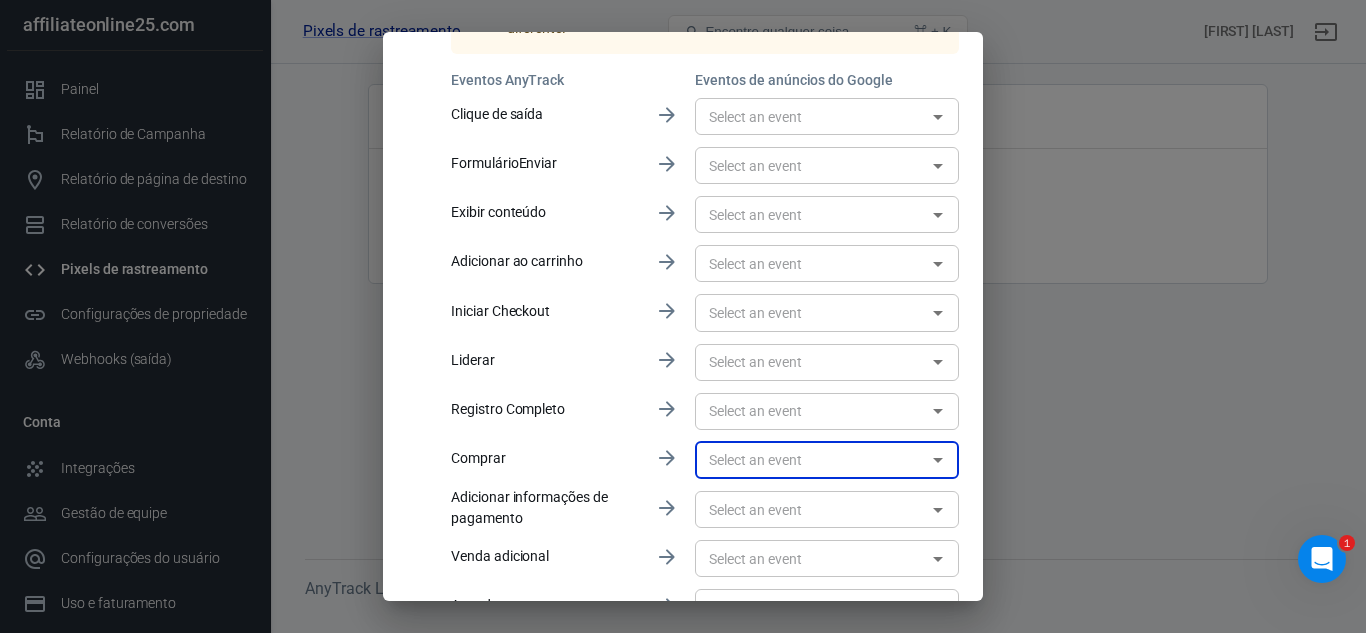 click at bounding box center (810, 460) 